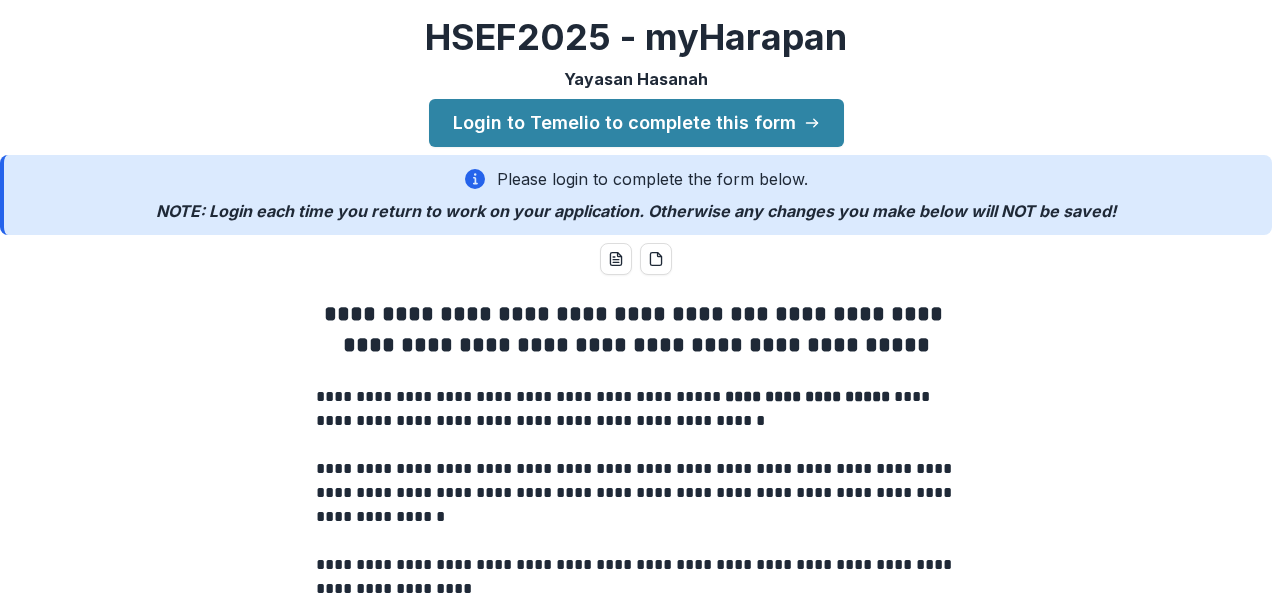 scroll, scrollTop: 0, scrollLeft: 0, axis: both 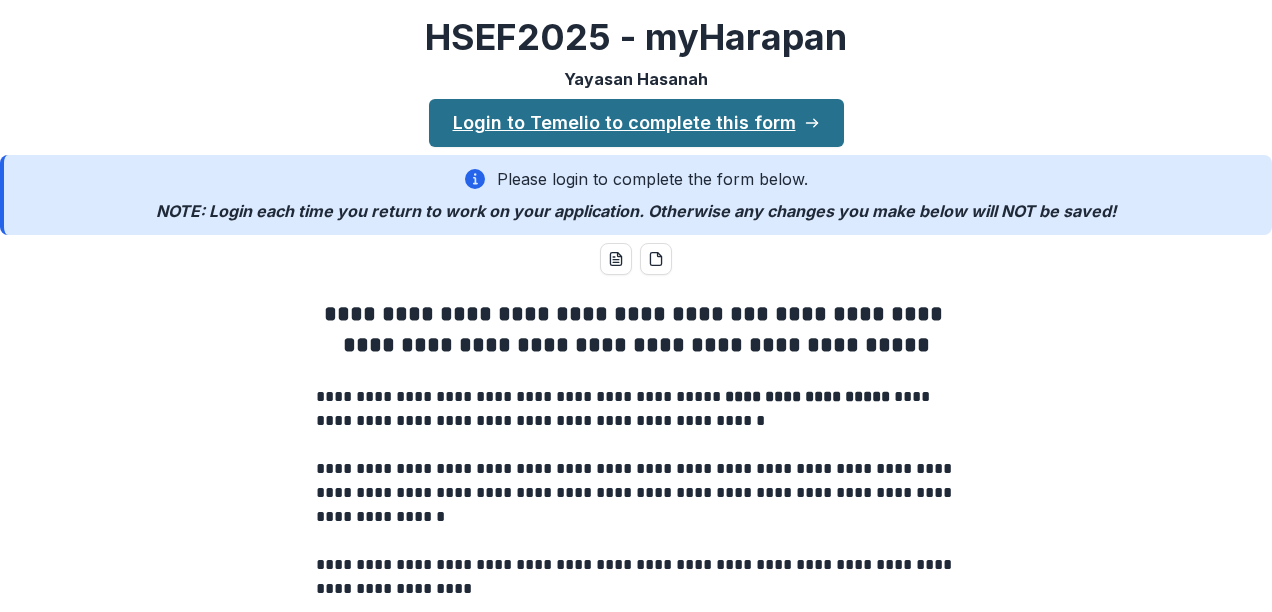 click on "Login to Temelio to complete this form" at bounding box center [636, 123] 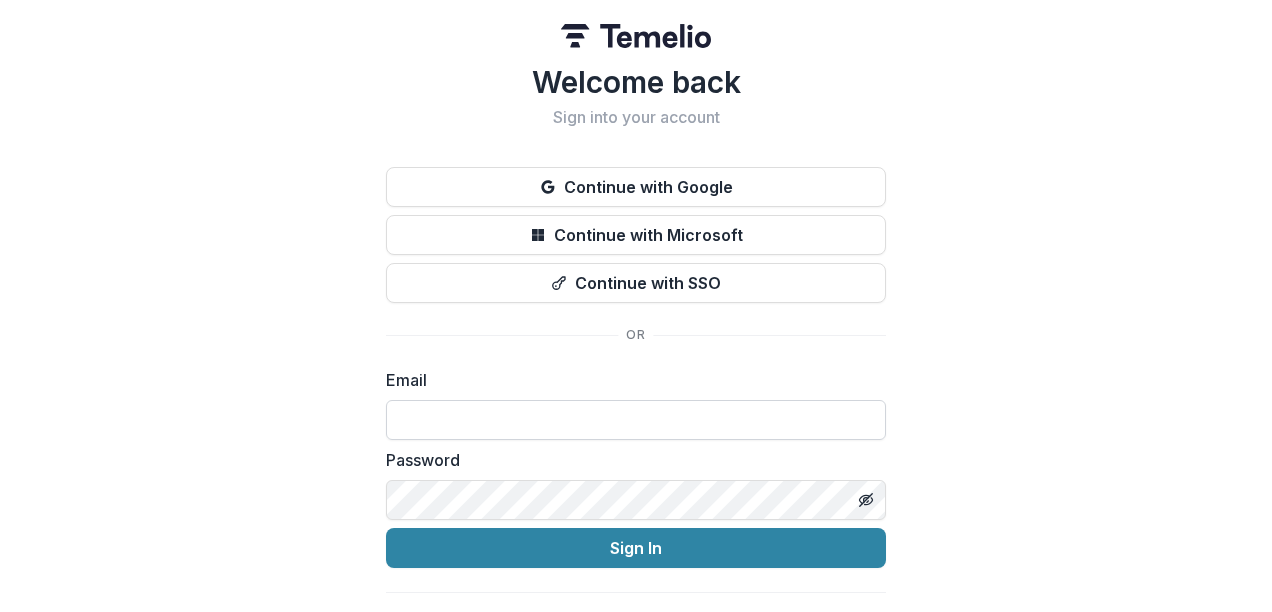 click at bounding box center (636, 420) 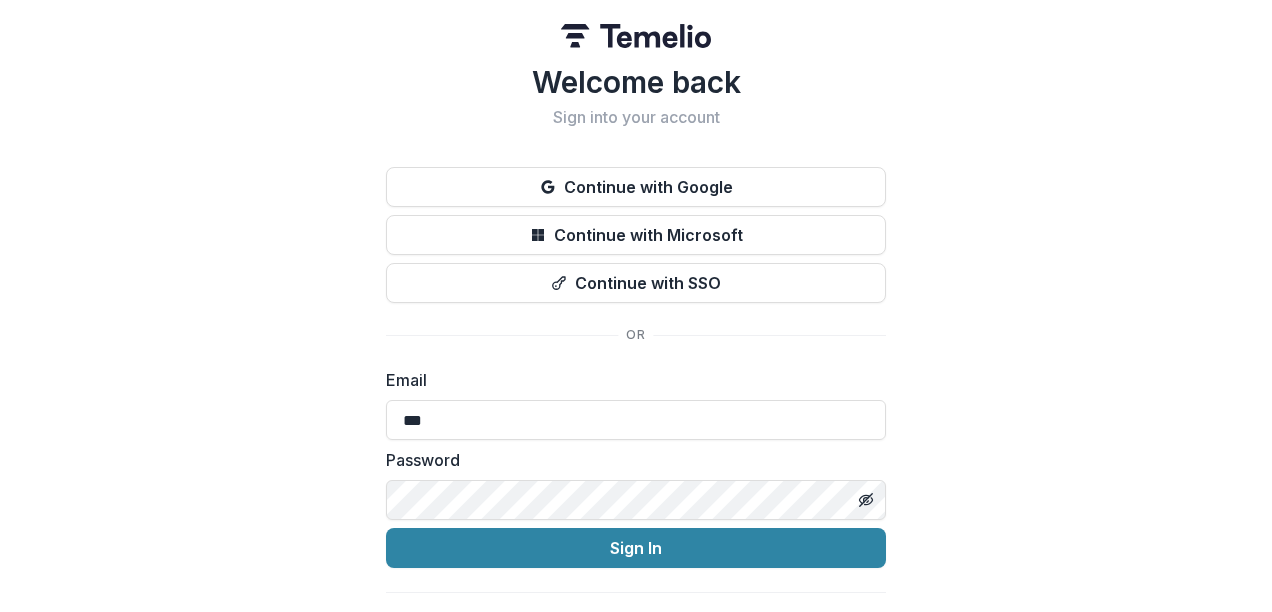 type on "**********" 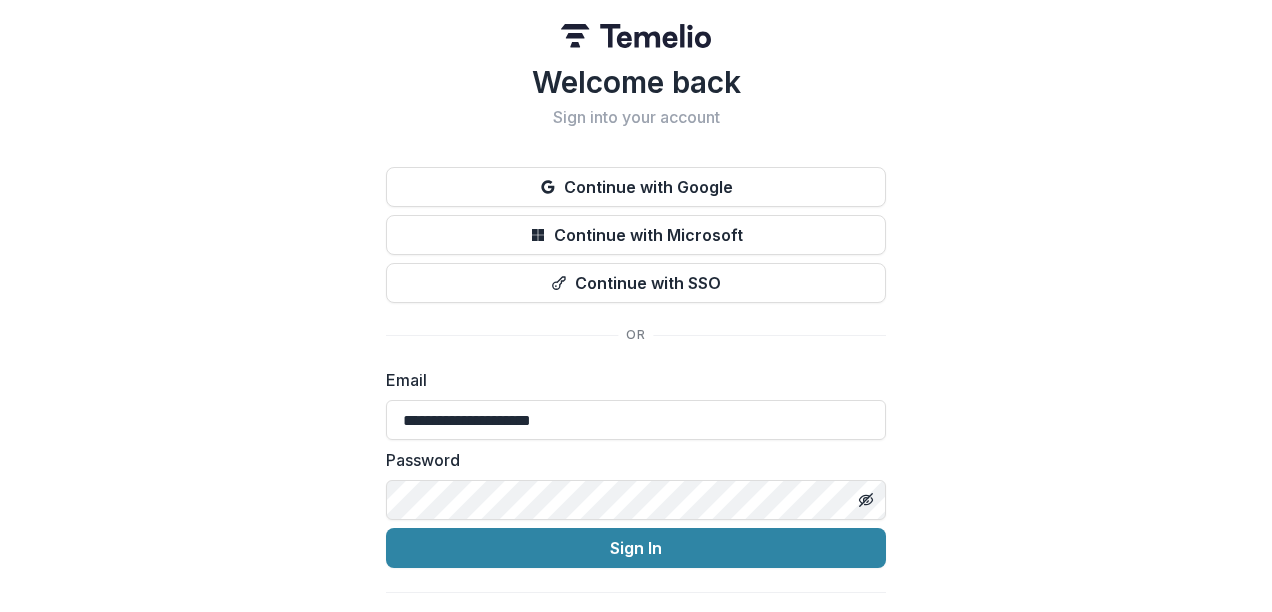scroll, scrollTop: 41, scrollLeft: 0, axis: vertical 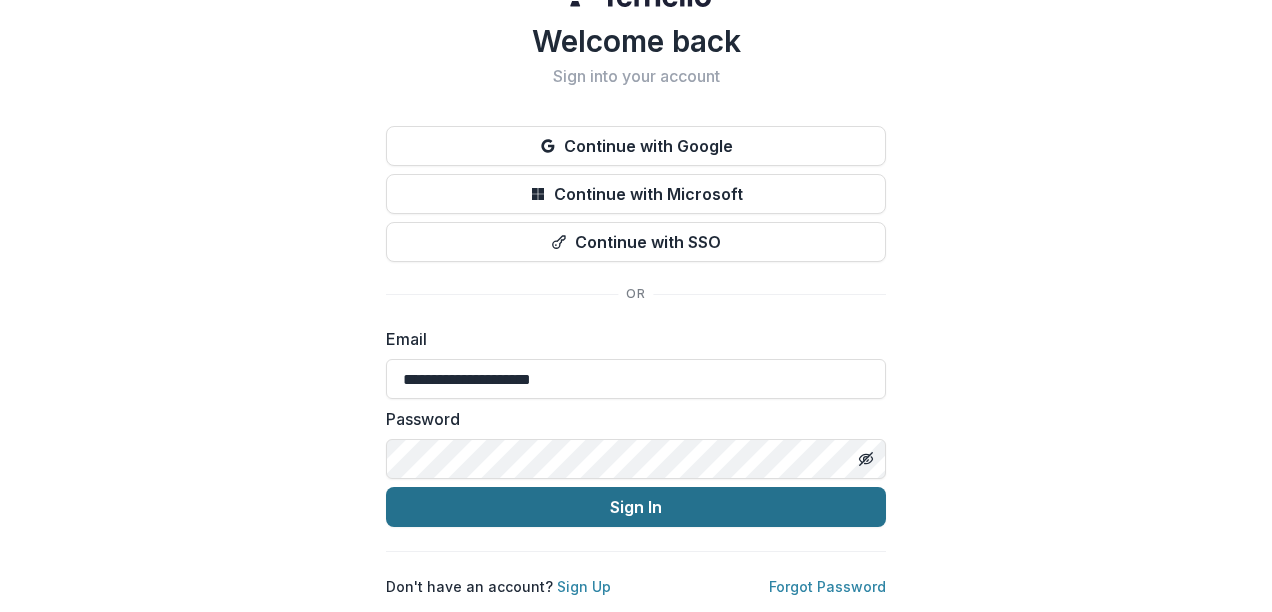 click on "Sign In" at bounding box center (636, 507) 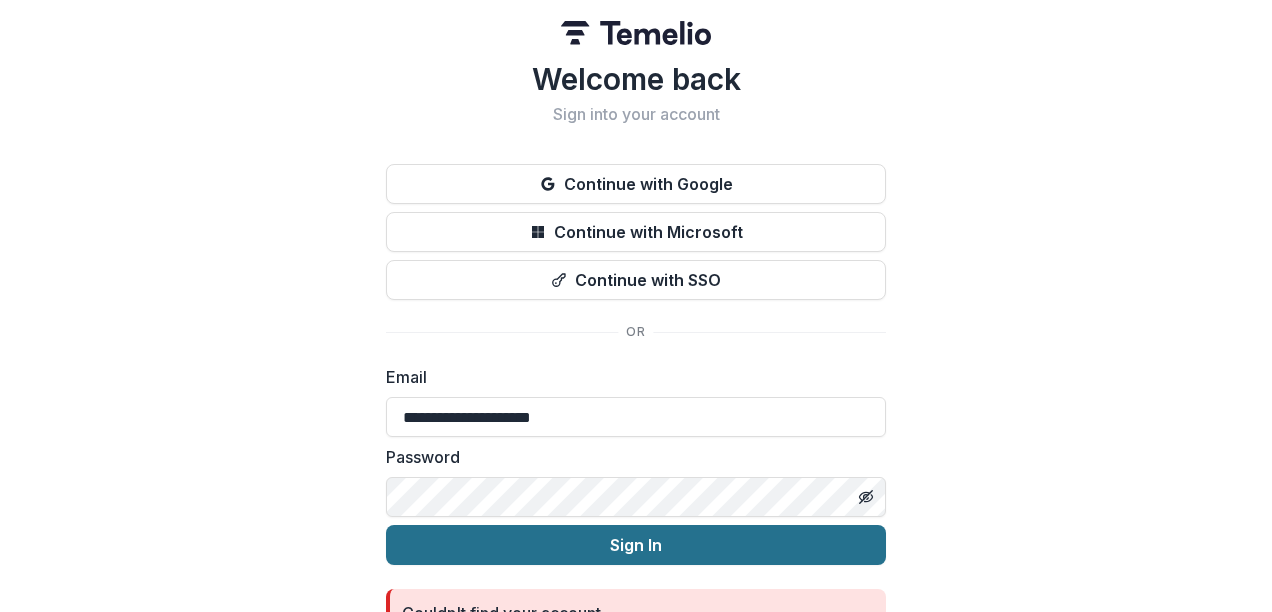 scroll, scrollTop: 0, scrollLeft: 0, axis: both 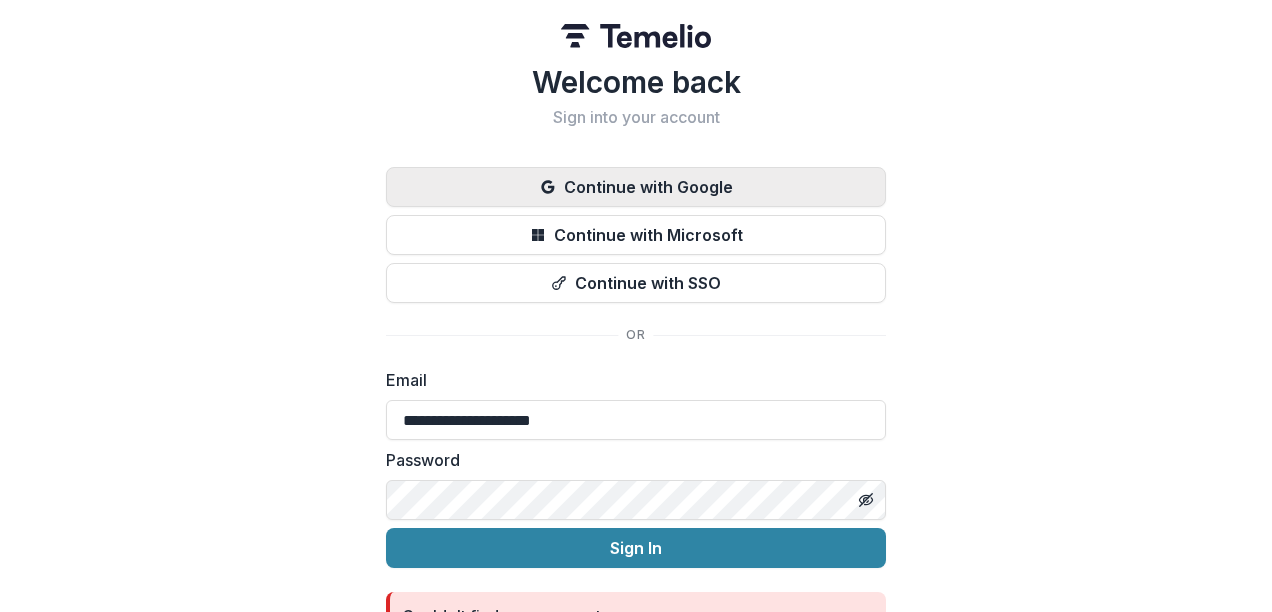 click on "Continue with Google" at bounding box center [636, 187] 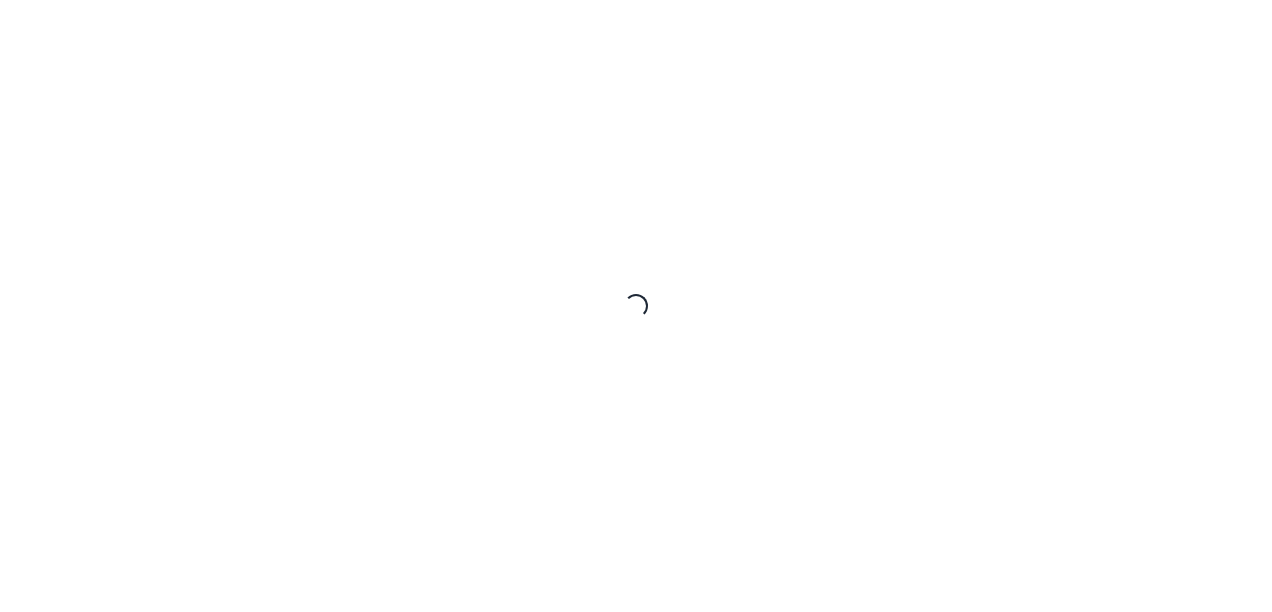 scroll, scrollTop: 0, scrollLeft: 0, axis: both 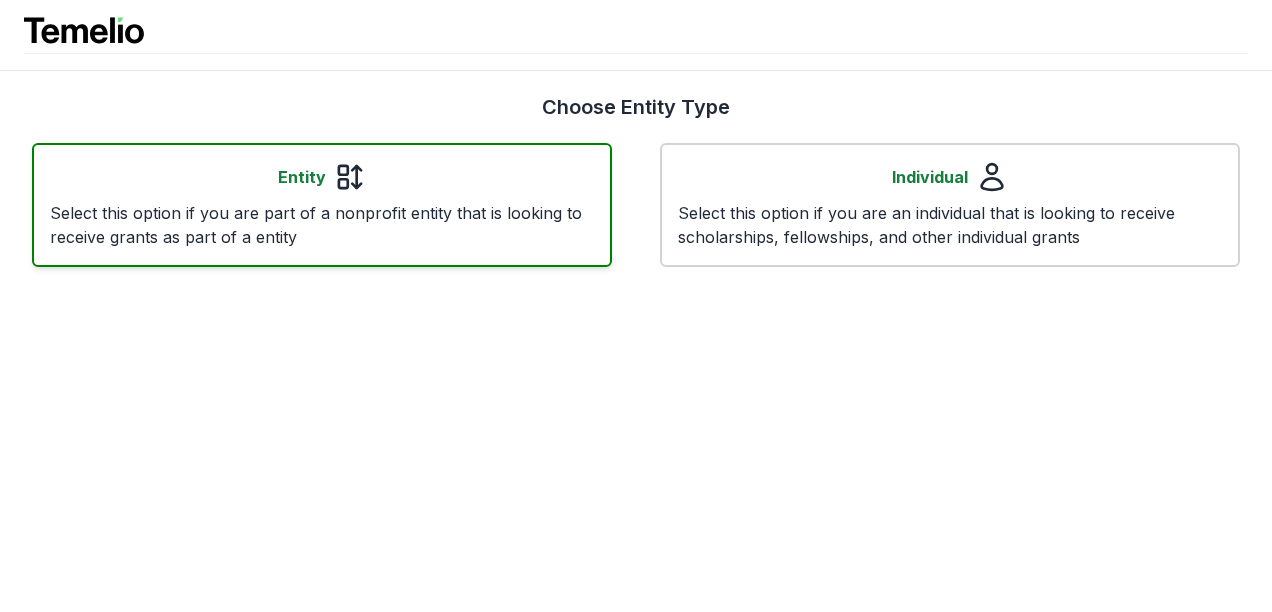 click on "Entity" at bounding box center (302, 177) 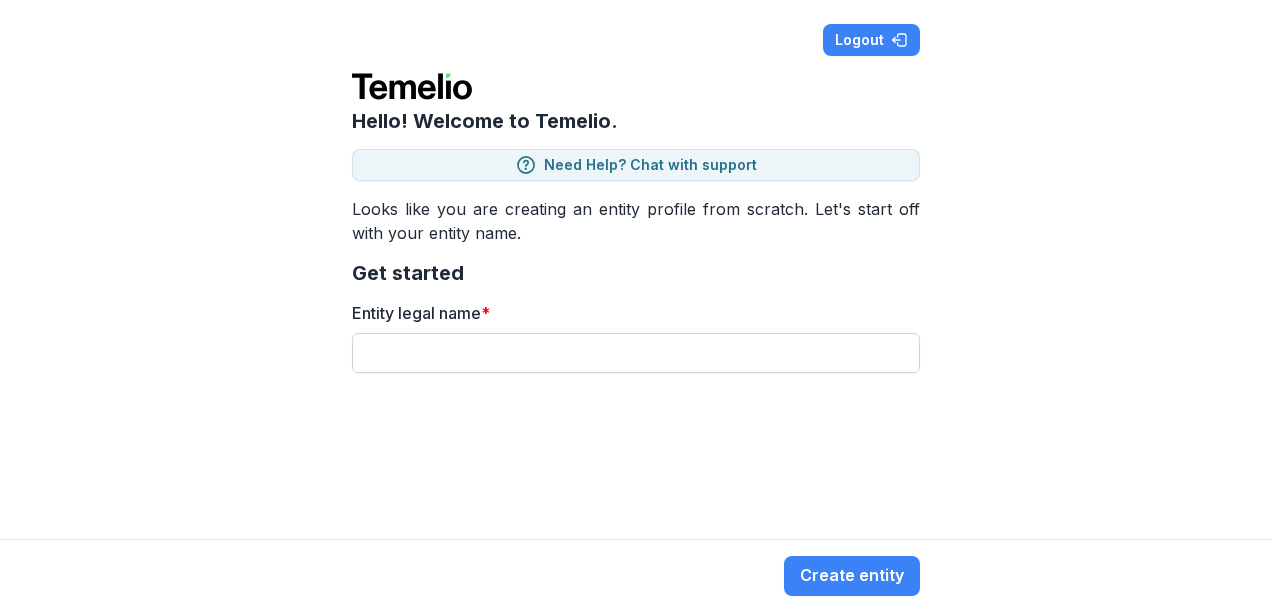 click on "Entity legal name *" at bounding box center (636, 353) 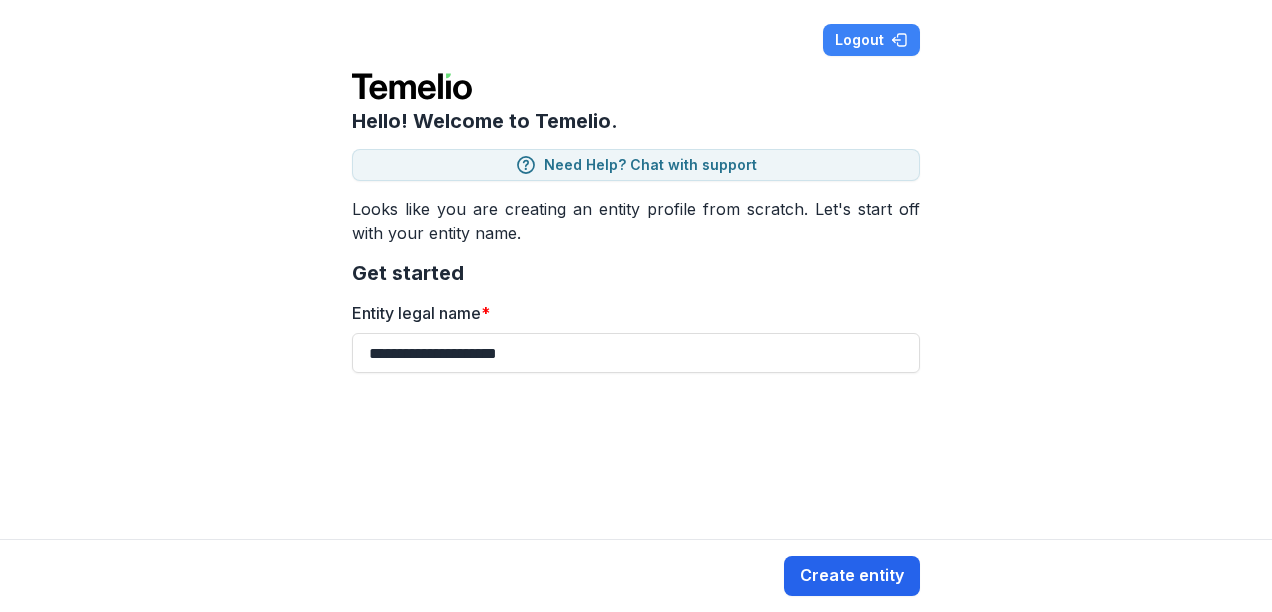 type on "**********" 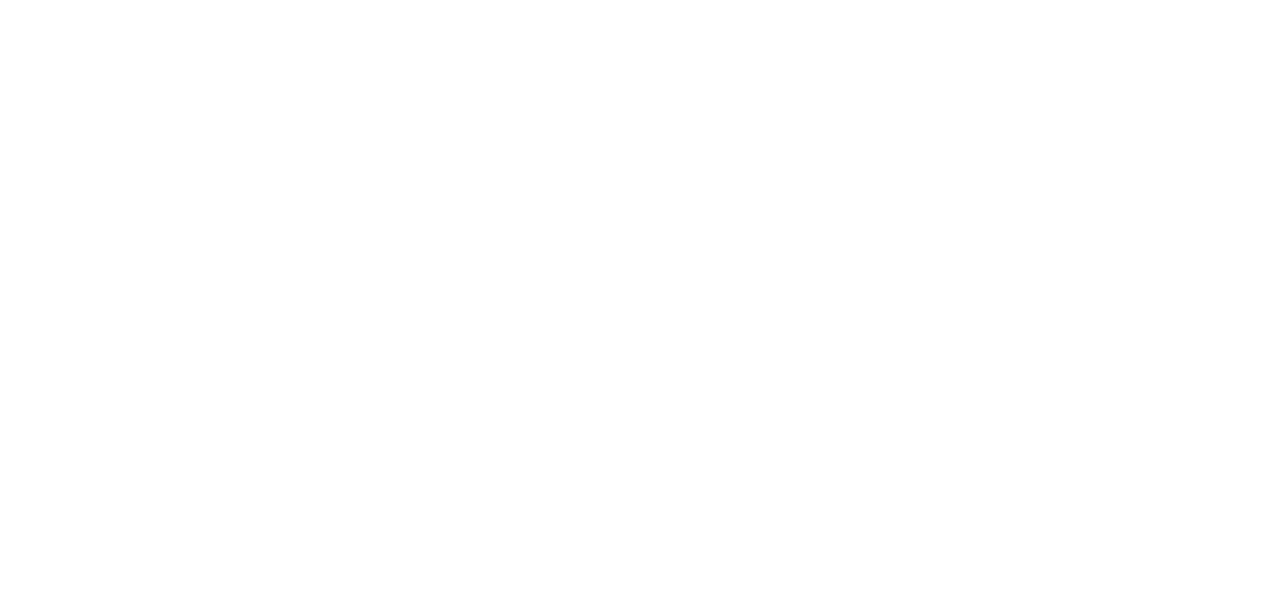 scroll, scrollTop: 0, scrollLeft: 0, axis: both 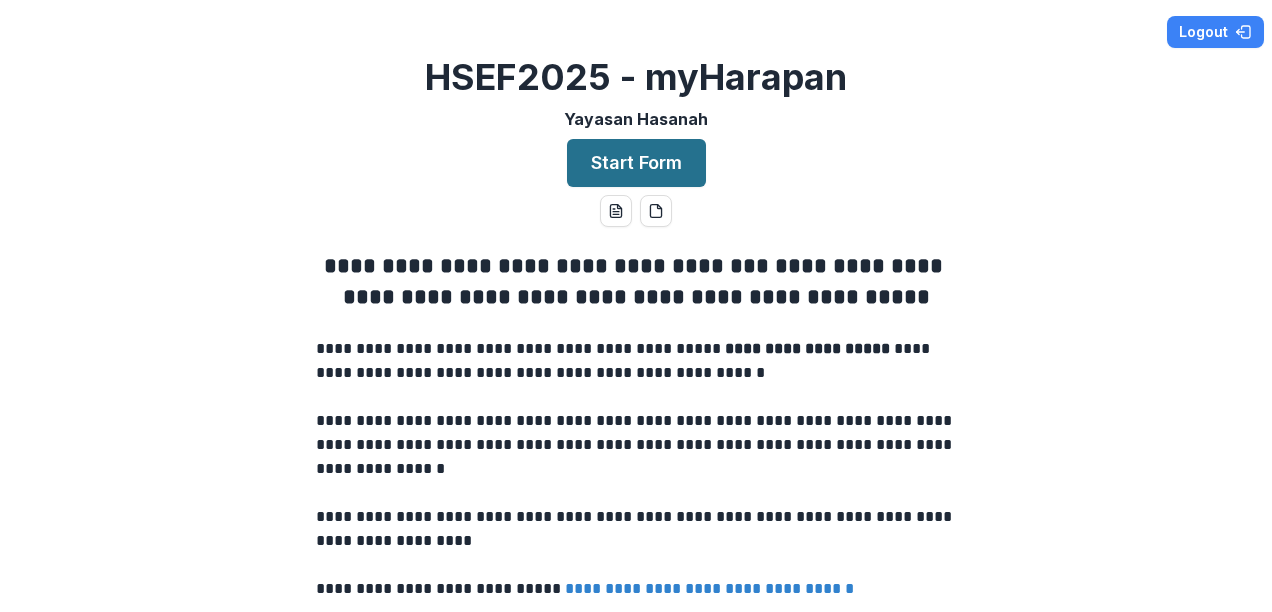 click on "Start Form" at bounding box center [636, 163] 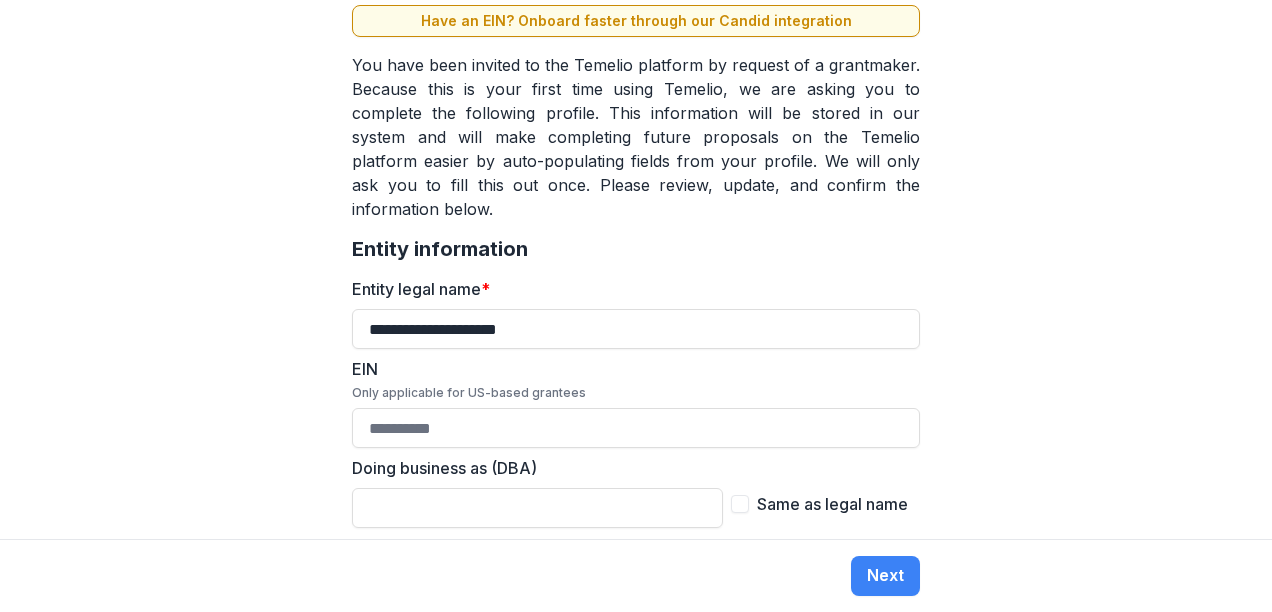 scroll, scrollTop: 300, scrollLeft: 0, axis: vertical 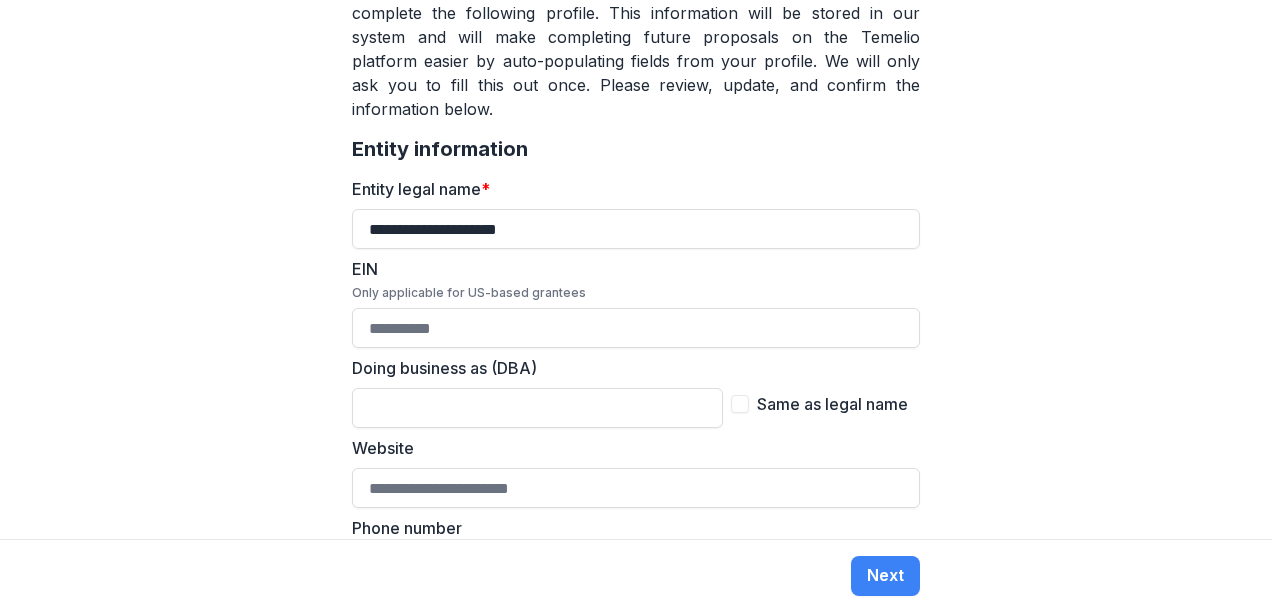 click at bounding box center (740, 404) 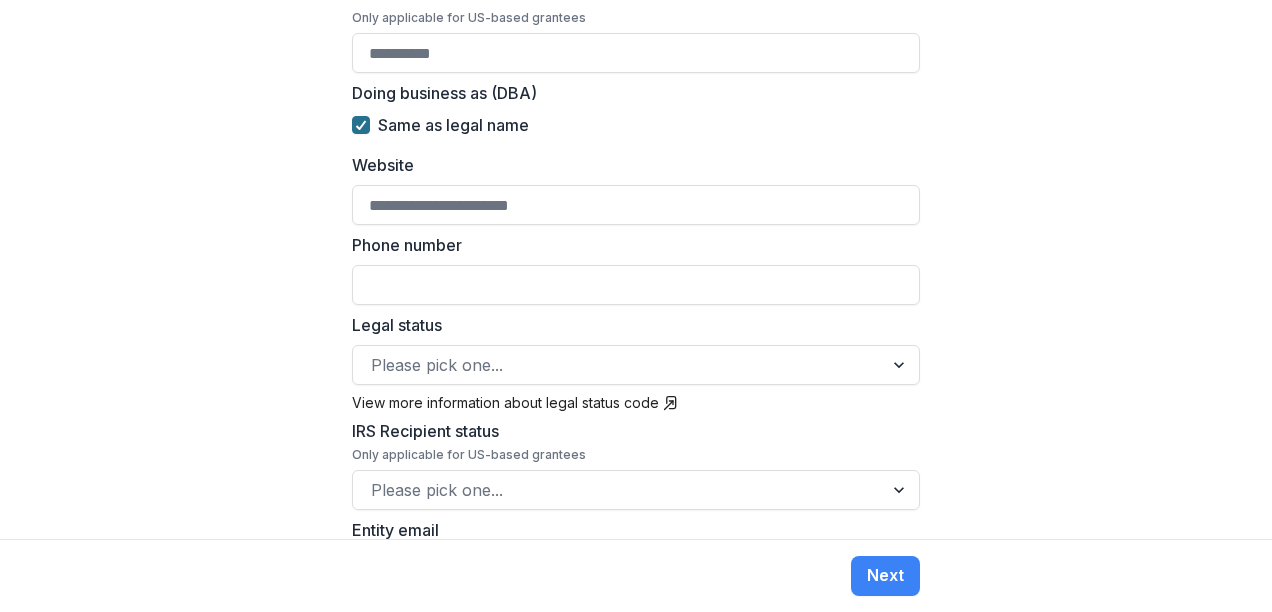scroll, scrollTop: 600, scrollLeft: 0, axis: vertical 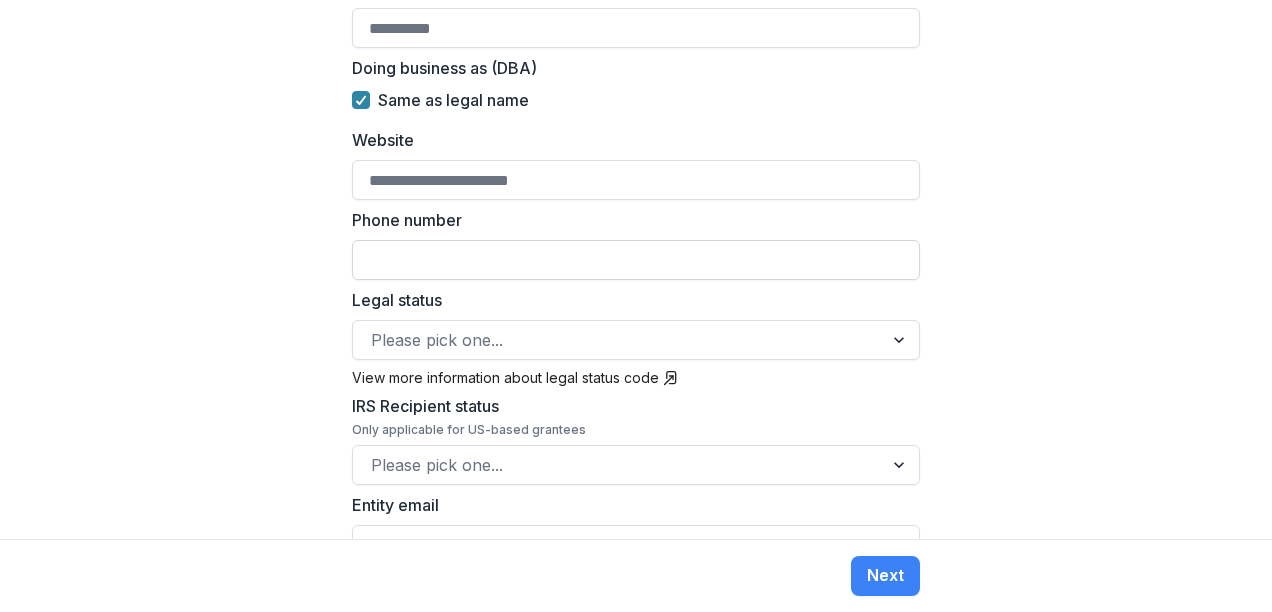 click on "Phone number" at bounding box center [636, 260] 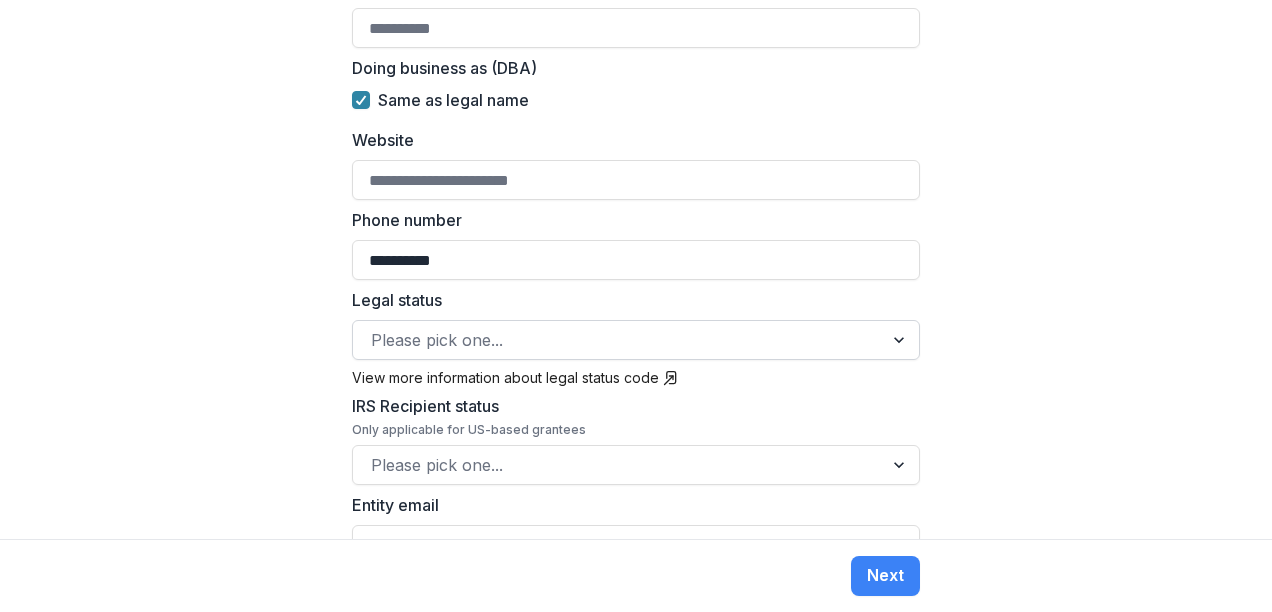 type on "**********" 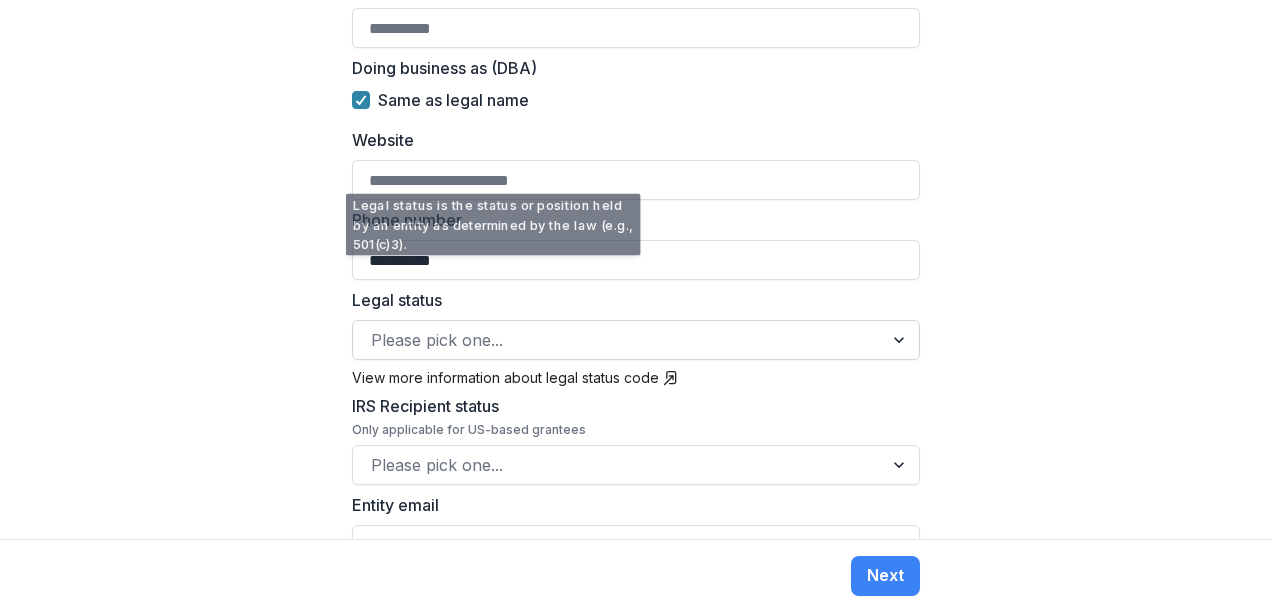 click on "Please pick one..." at bounding box center (636, 340) 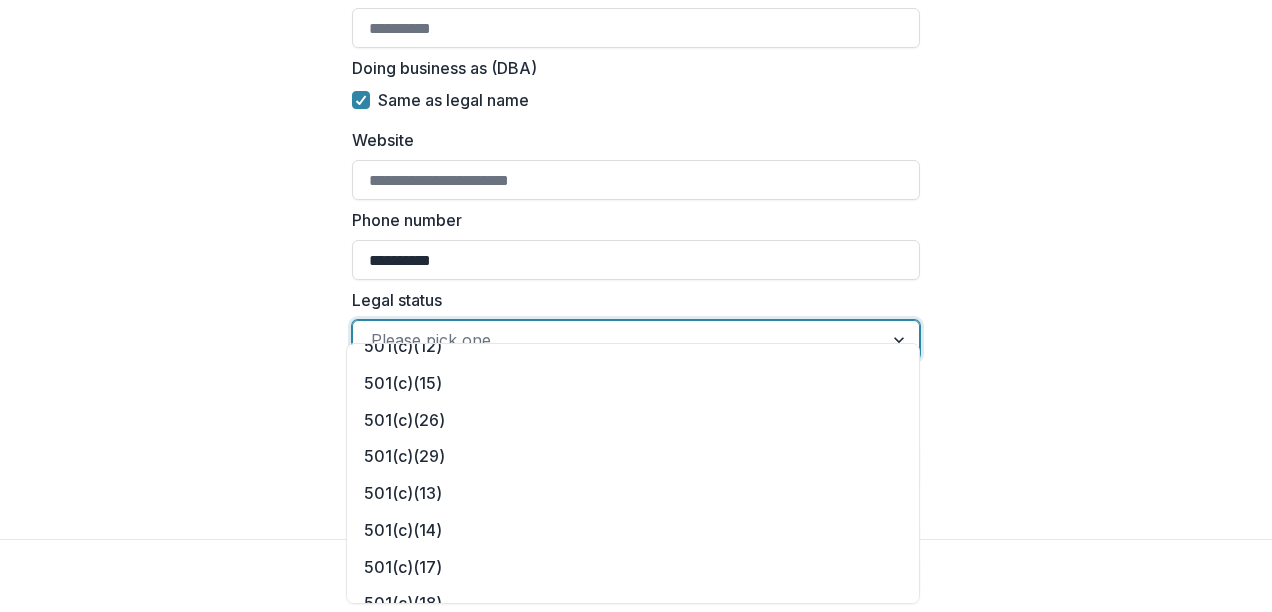 scroll, scrollTop: 0, scrollLeft: 0, axis: both 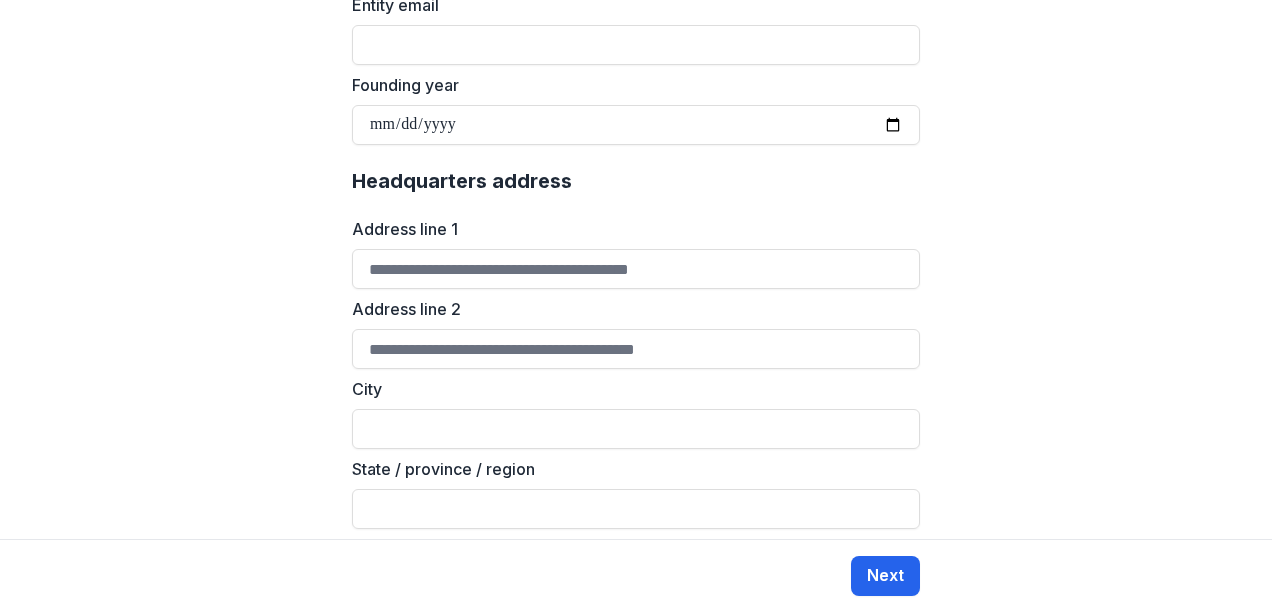 click on "Next" at bounding box center [885, 576] 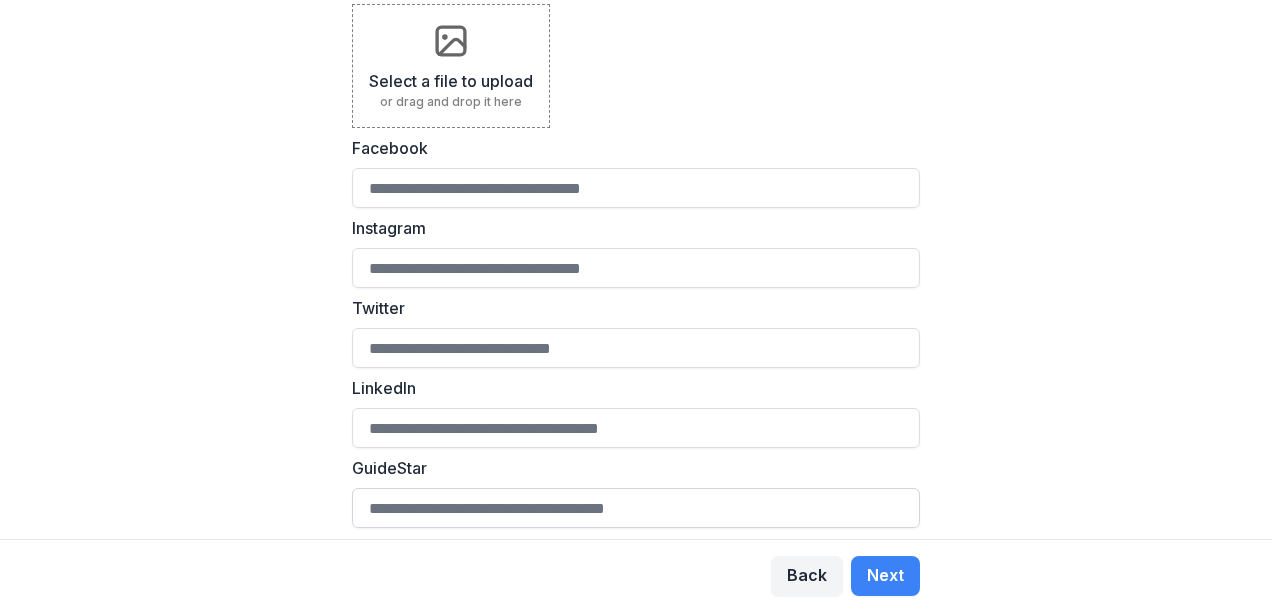 scroll, scrollTop: 677, scrollLeft: 0, axis: vertical 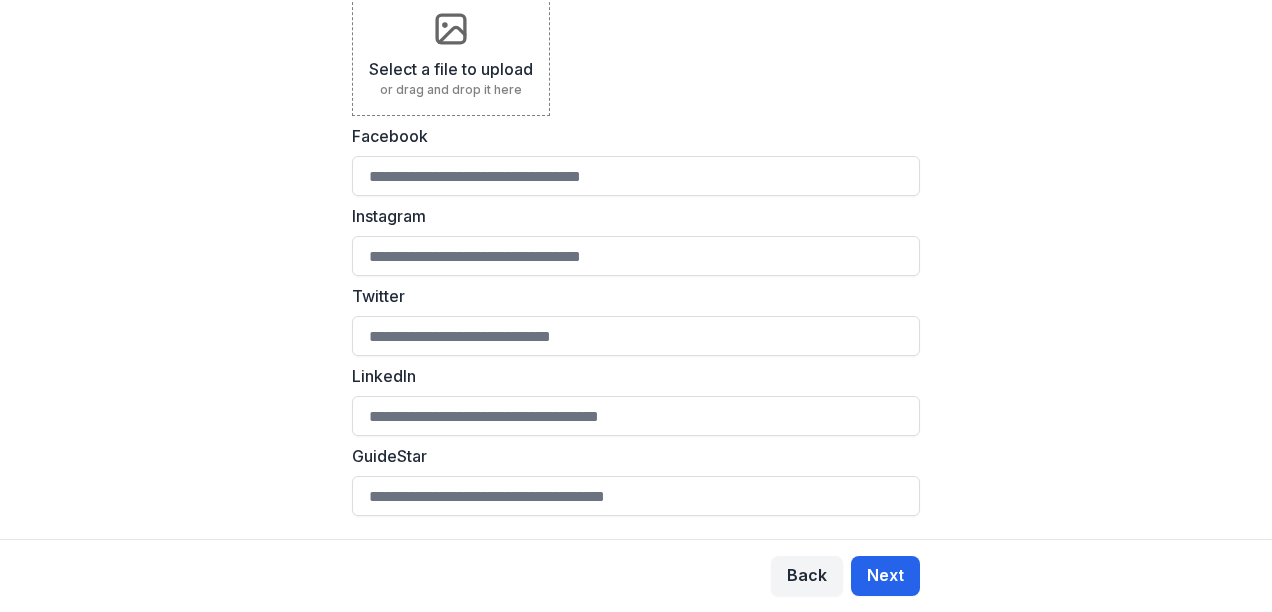 click on "Next" at bounding box center (885, 576) 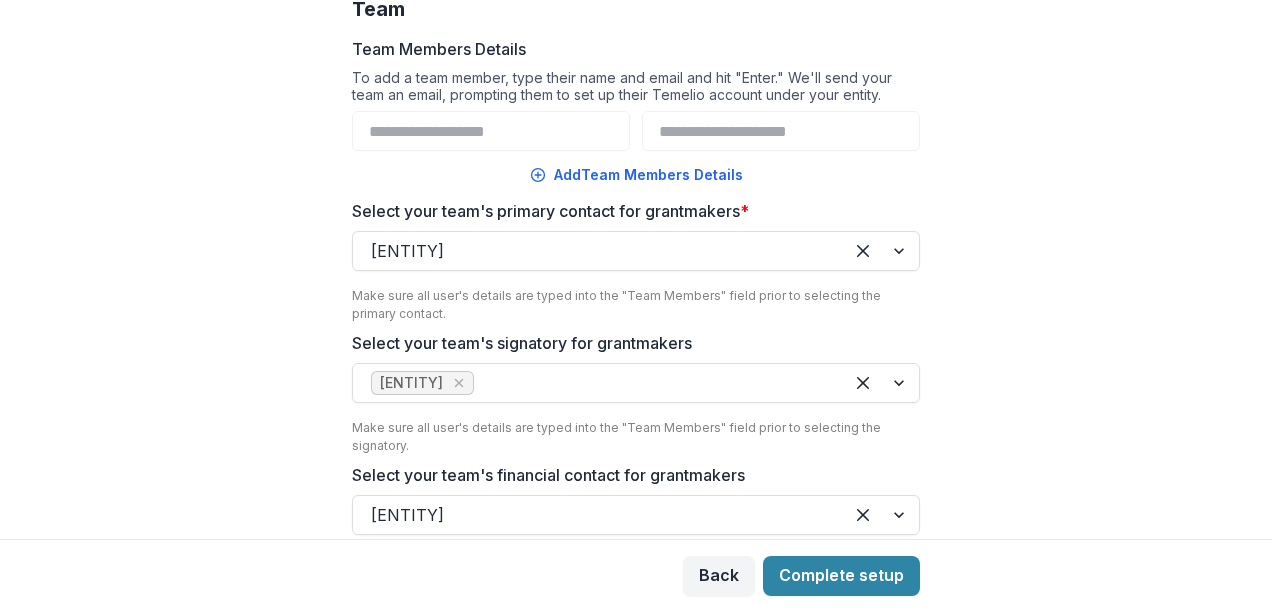scroll, scrollTop: 345, scrollLeft: 0, axis: vertical 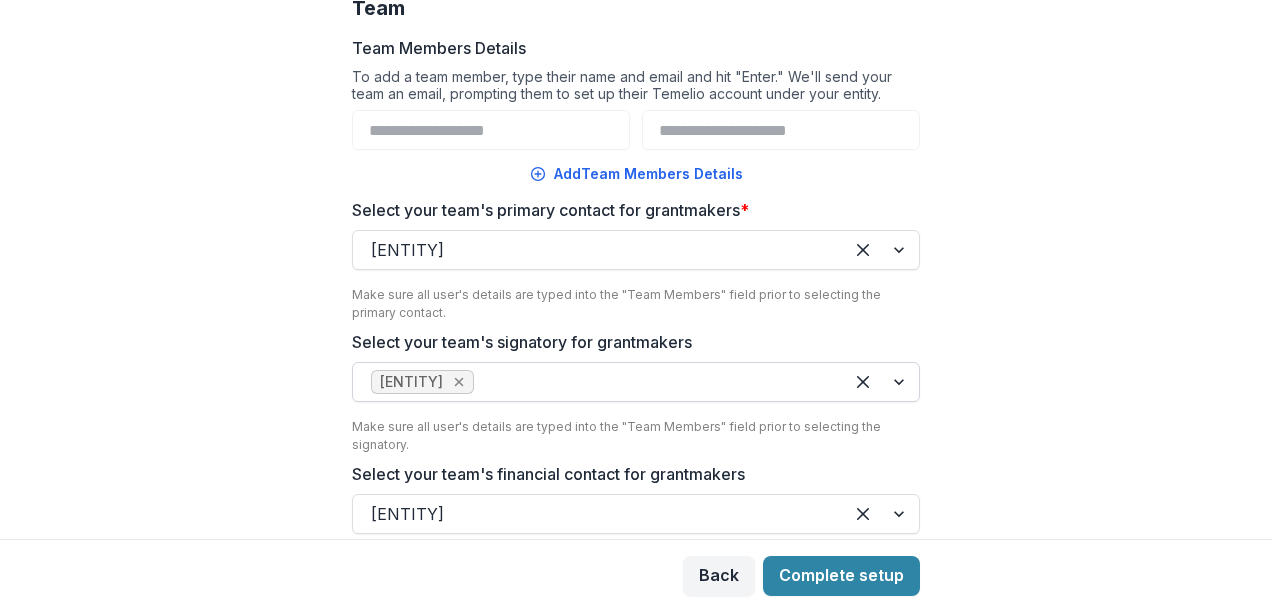 click 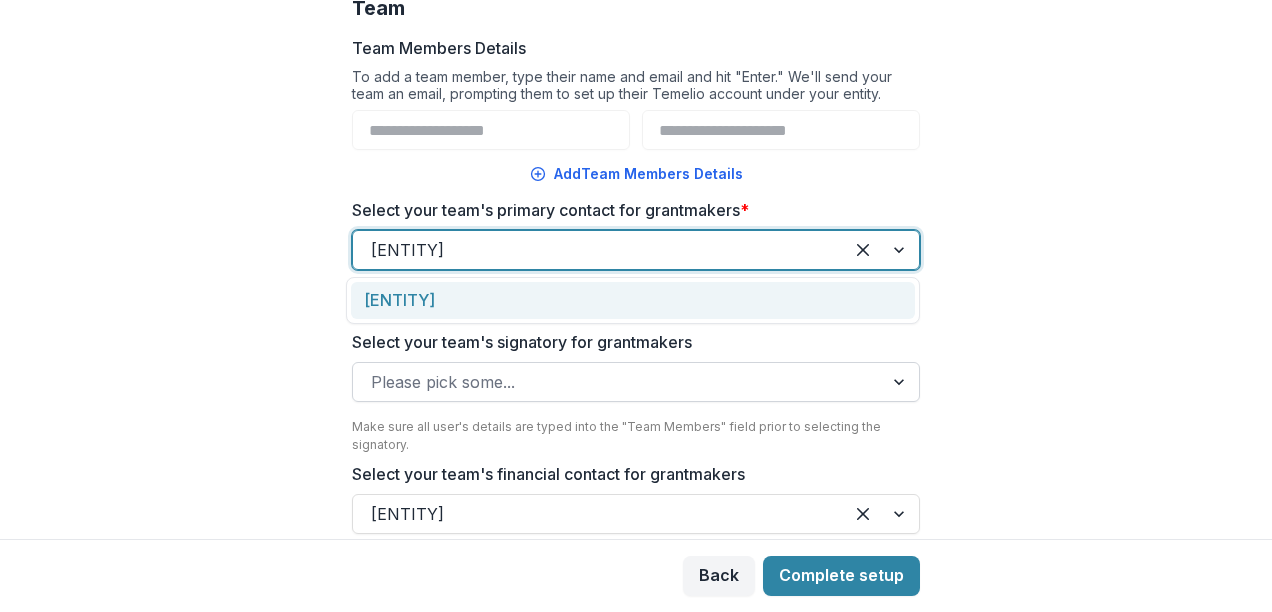 click at bounding box center [598, 250] 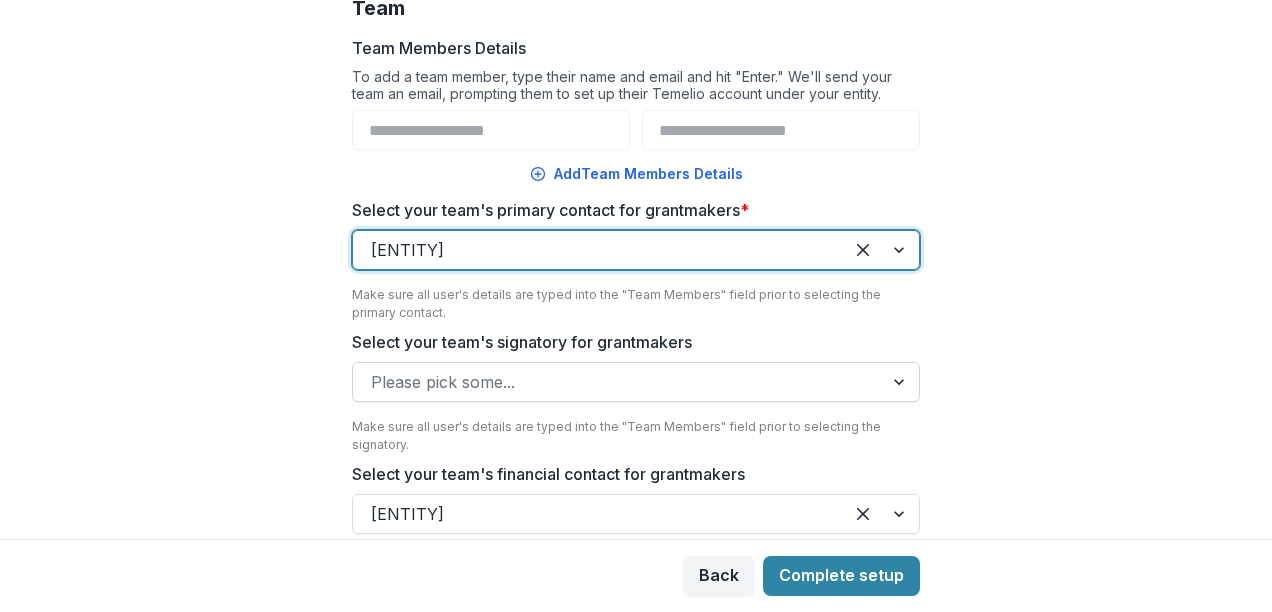 click at bounding box center (598, 250) 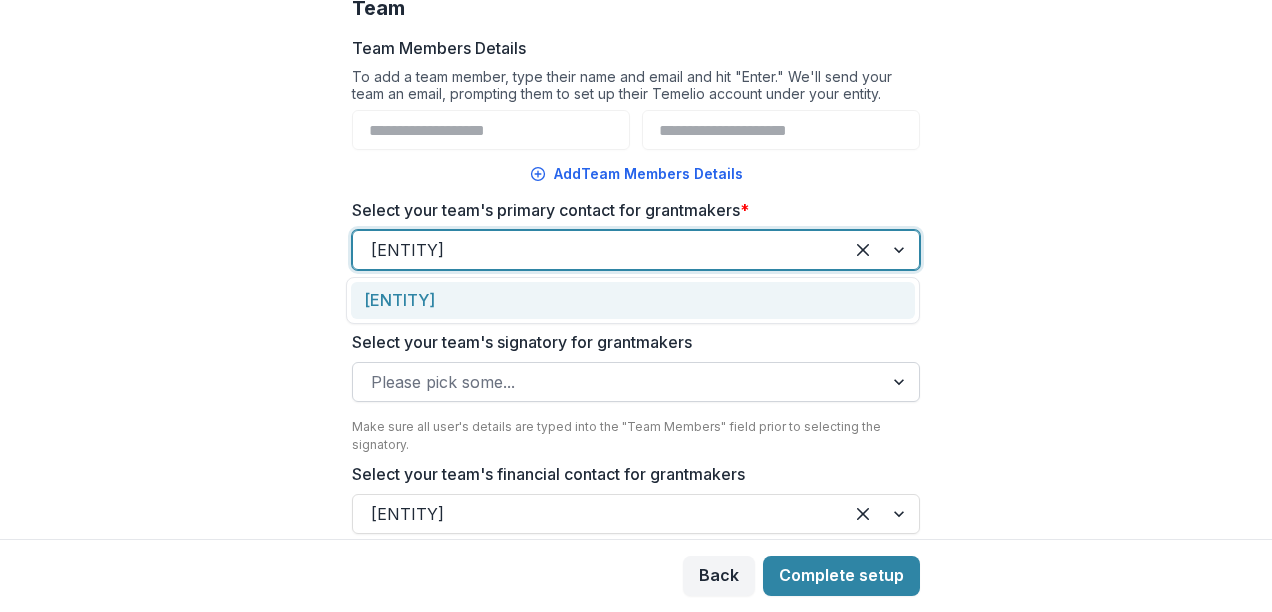 click at bounding box center (598, 250) 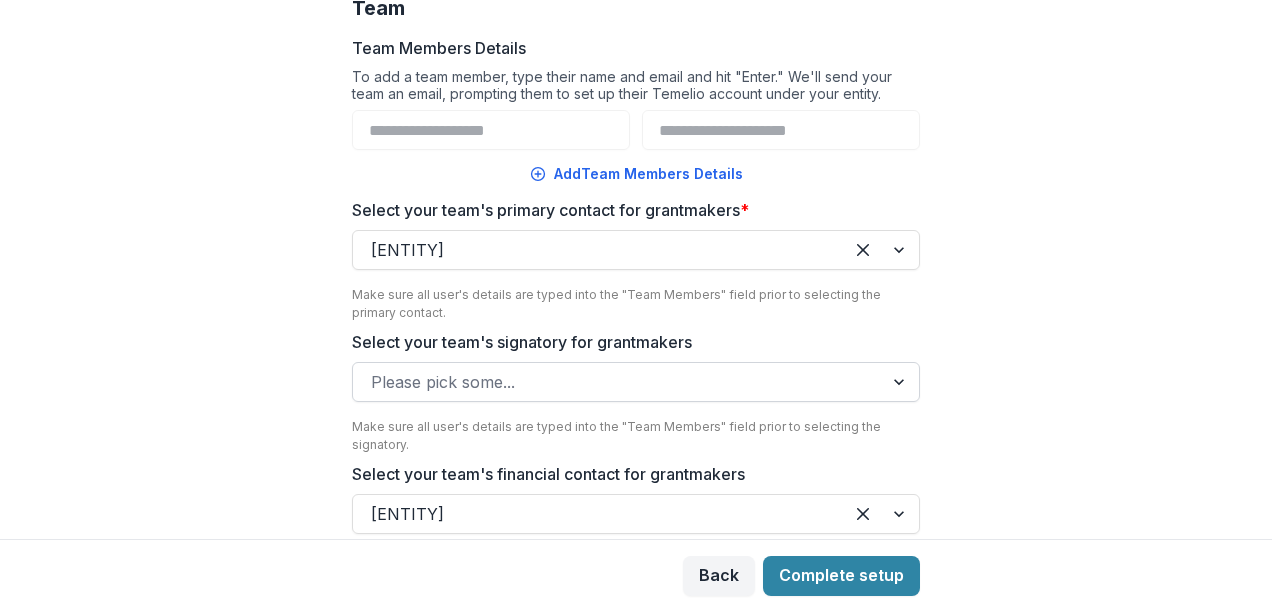 click on "Select your team's financial contact for grantmakers [ENTITY]" at bounding box center (636, 498) 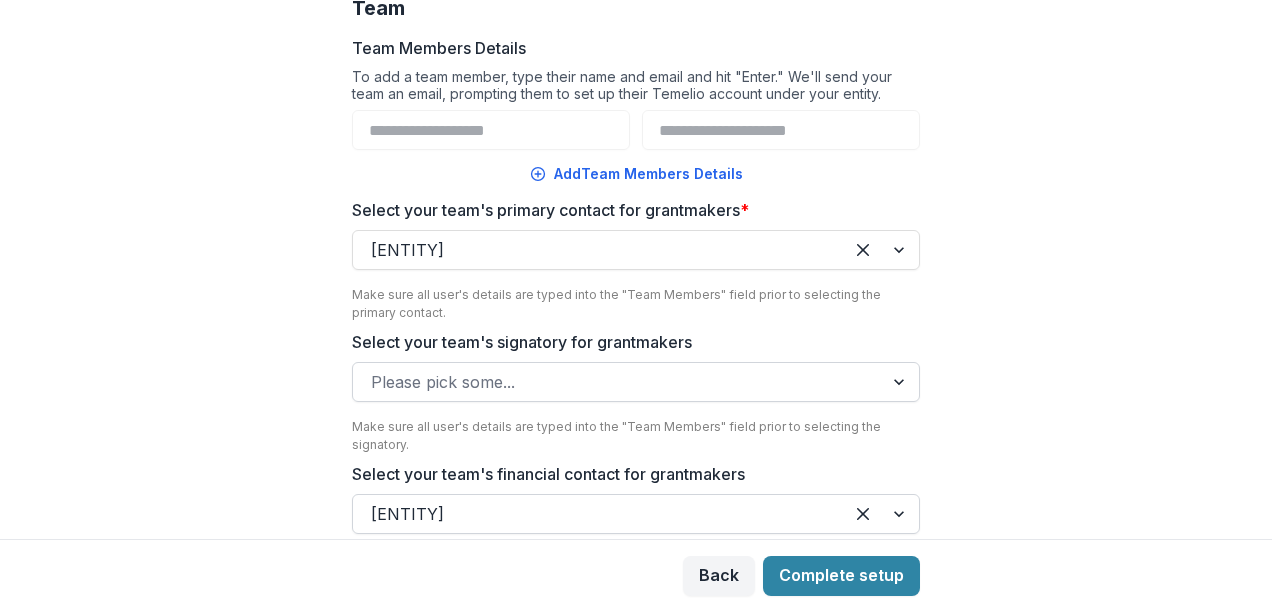 click at bounding box center [598, 514] 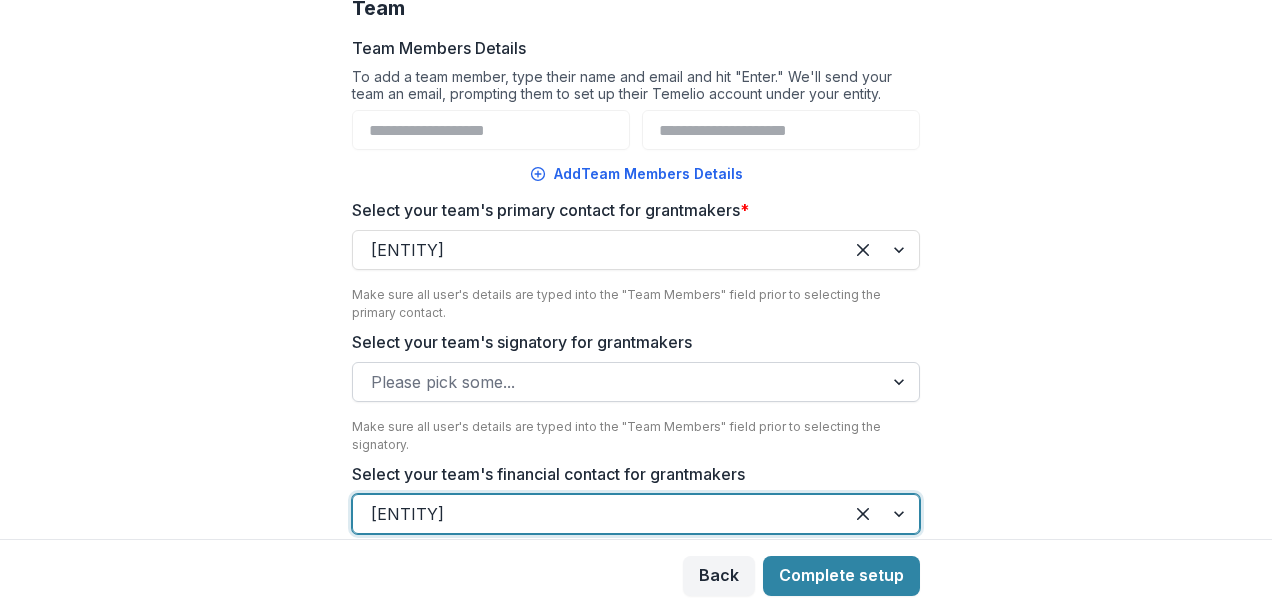 click at bounding box center (598, 514) 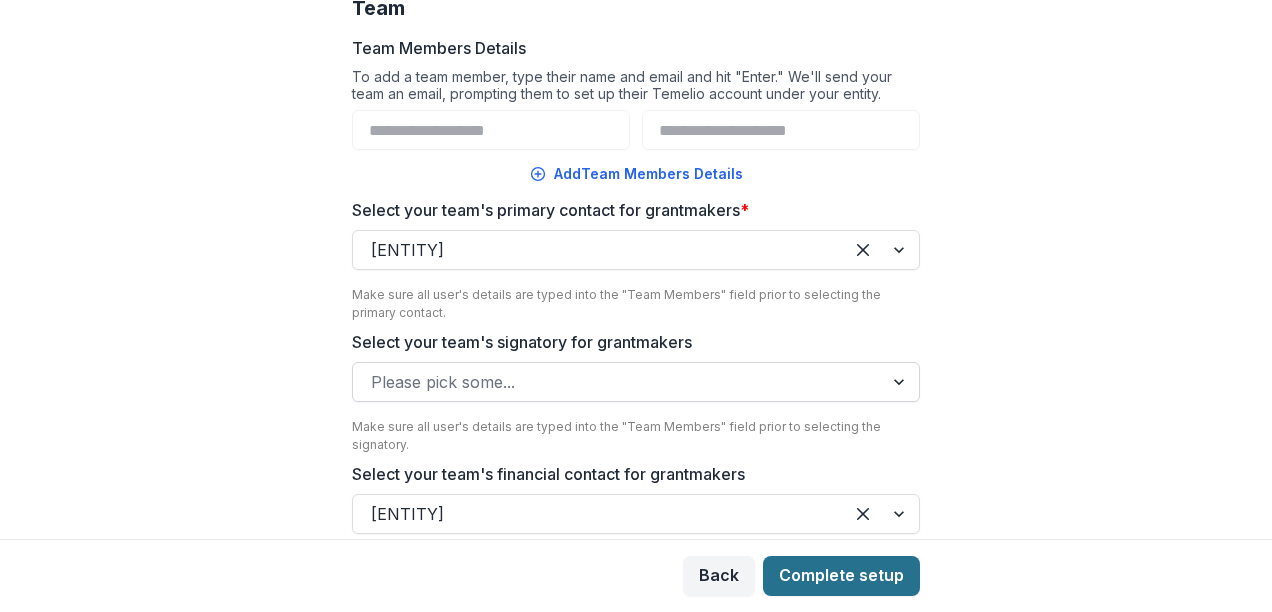 click on "Complete setup" at bounding box center (841, 576) 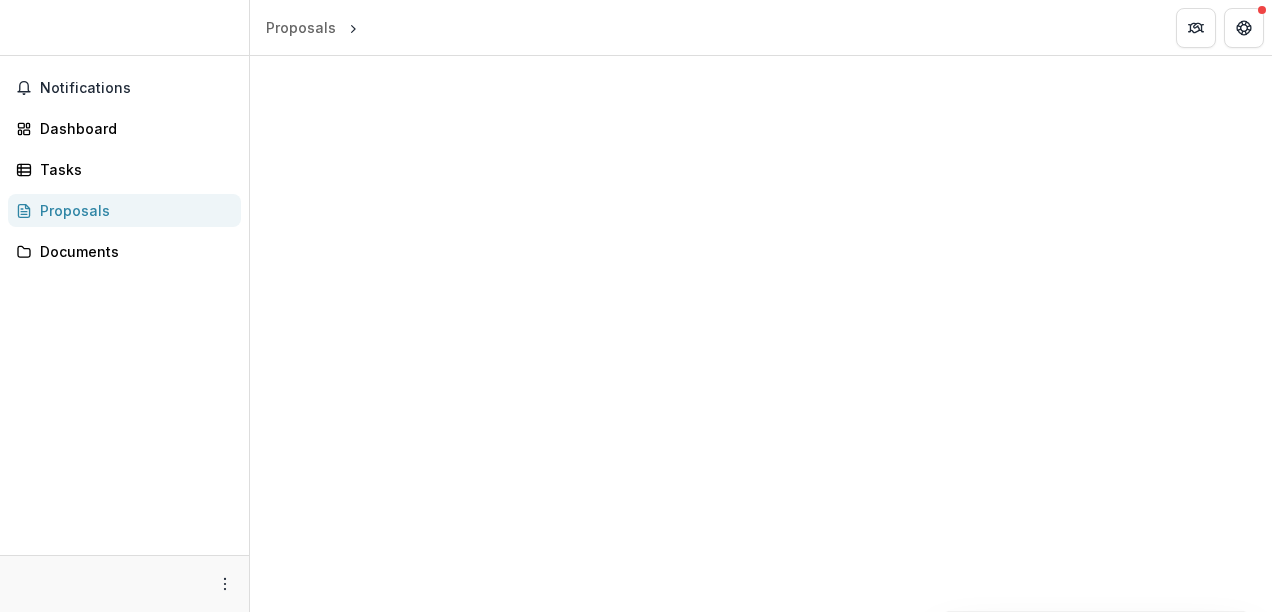 scroll, scrollTop: 0, scrollLeft: 0, axis: both 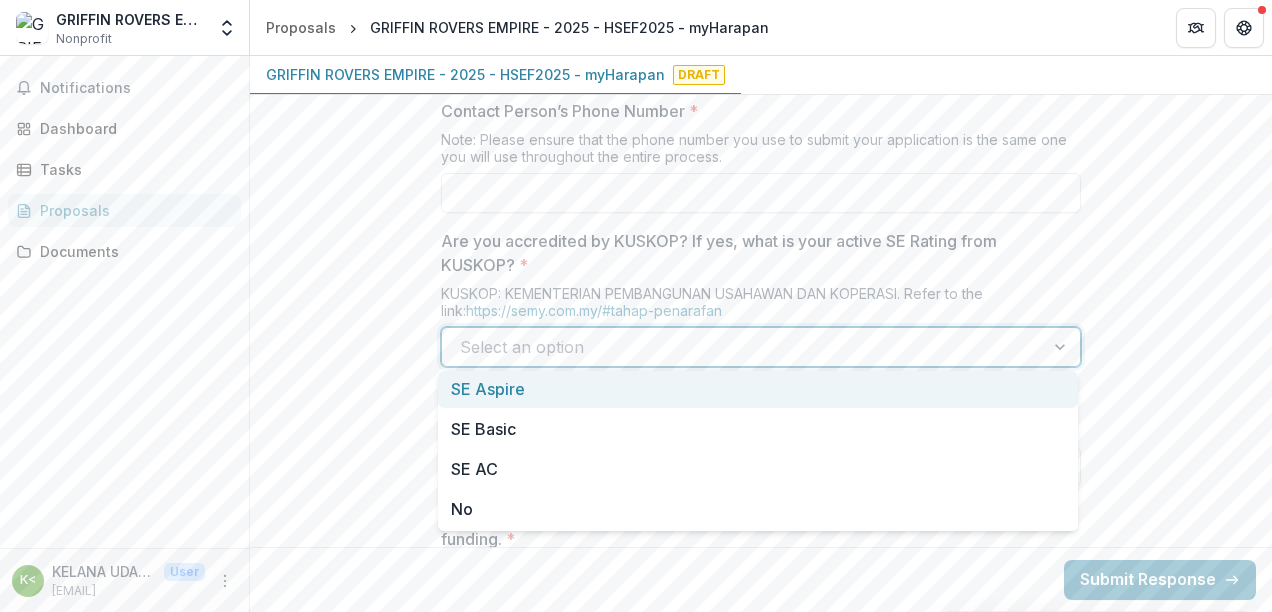 click at bounding box center (743, 347) 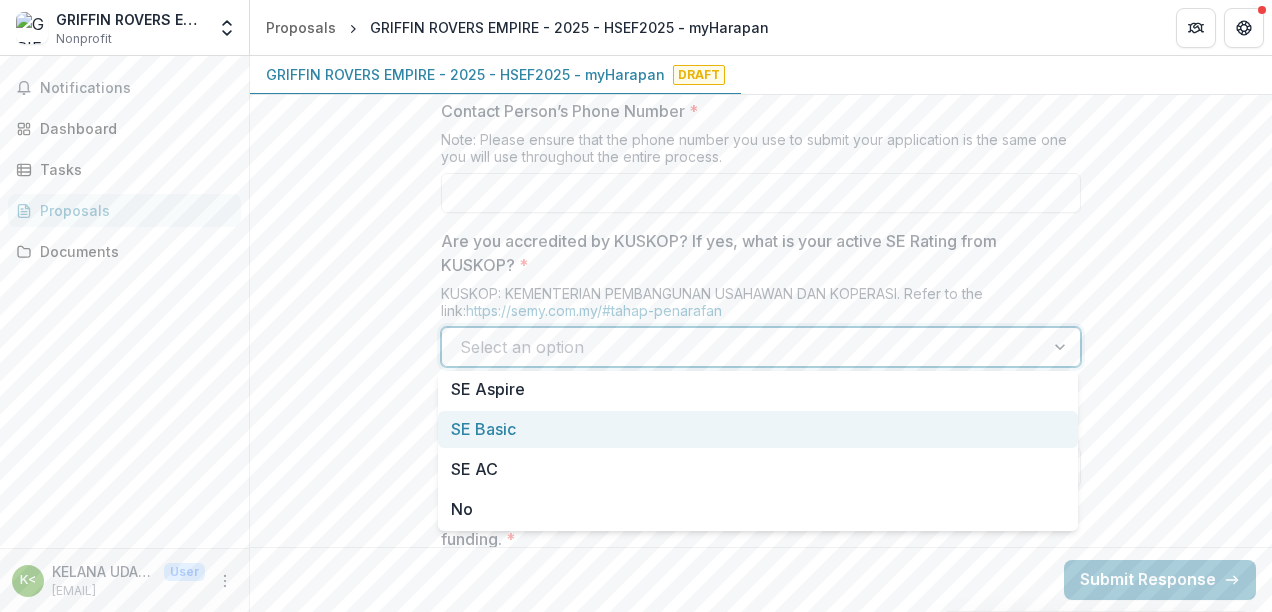 click on "**********" at bounding box center (761, 1280) 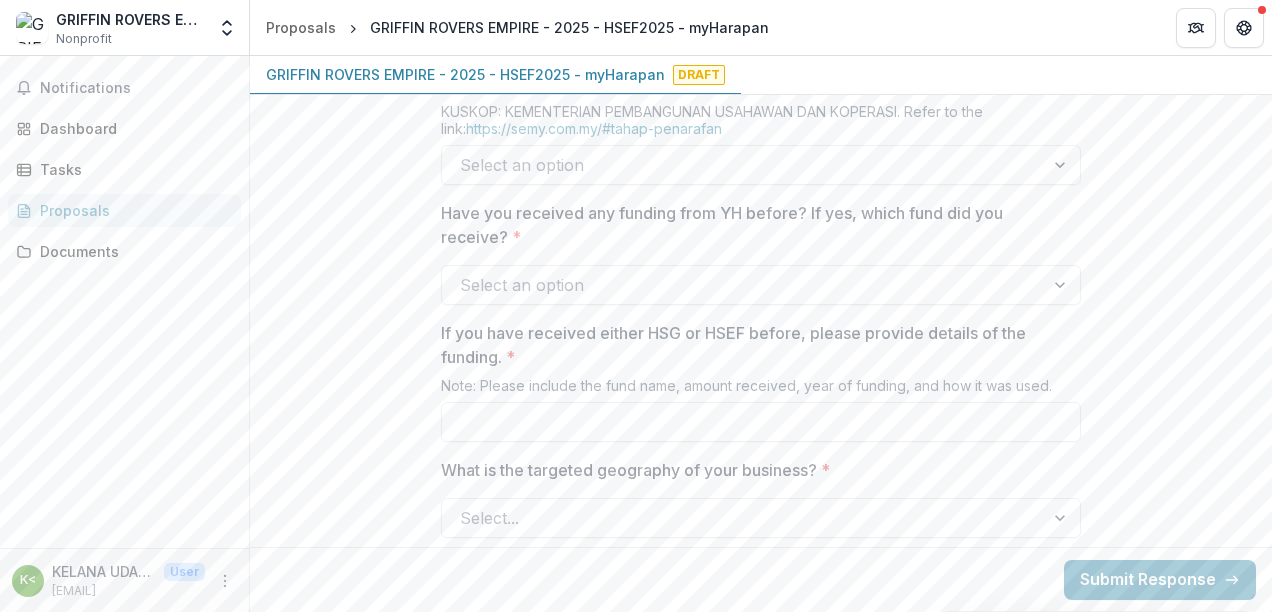 scroll, scrollTop: 1408, scrollLeft: 0, axis: vertical 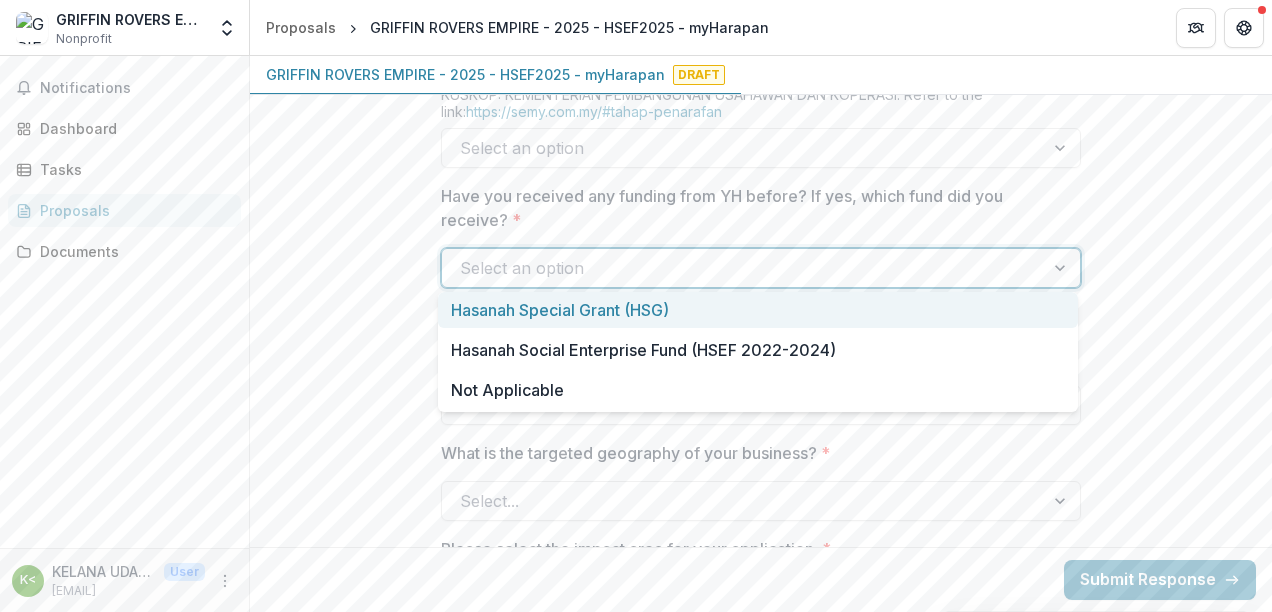 click on "Select an option" at bounding box center (761, 268) 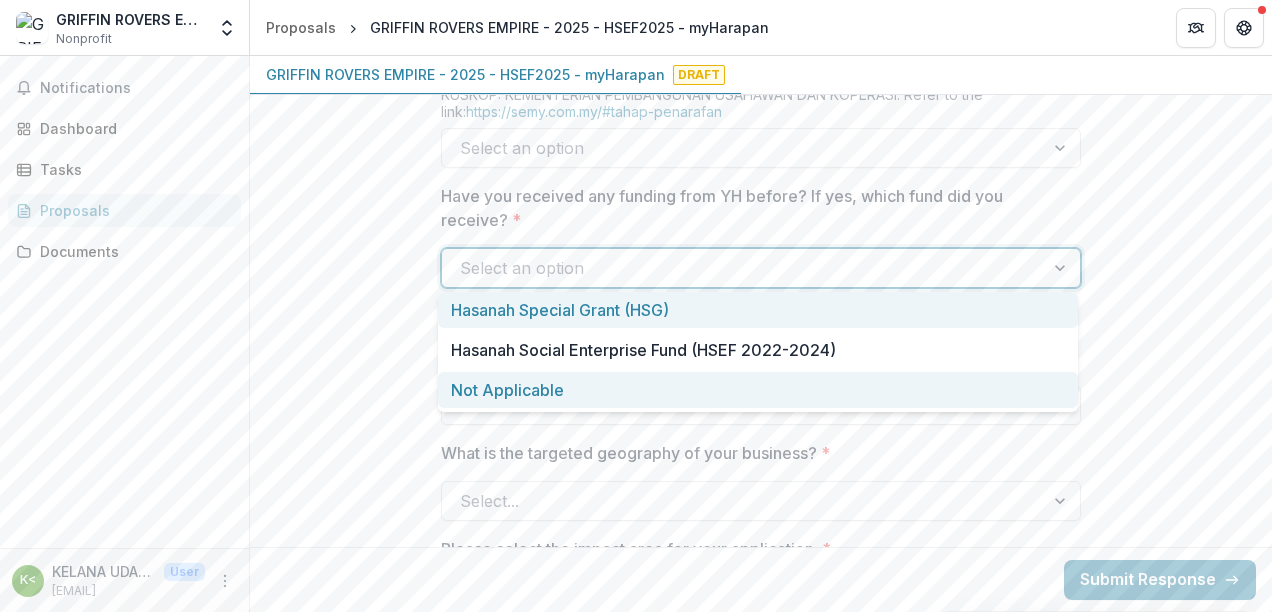 click on "Not Applicable" at bounding box center (758, 390) 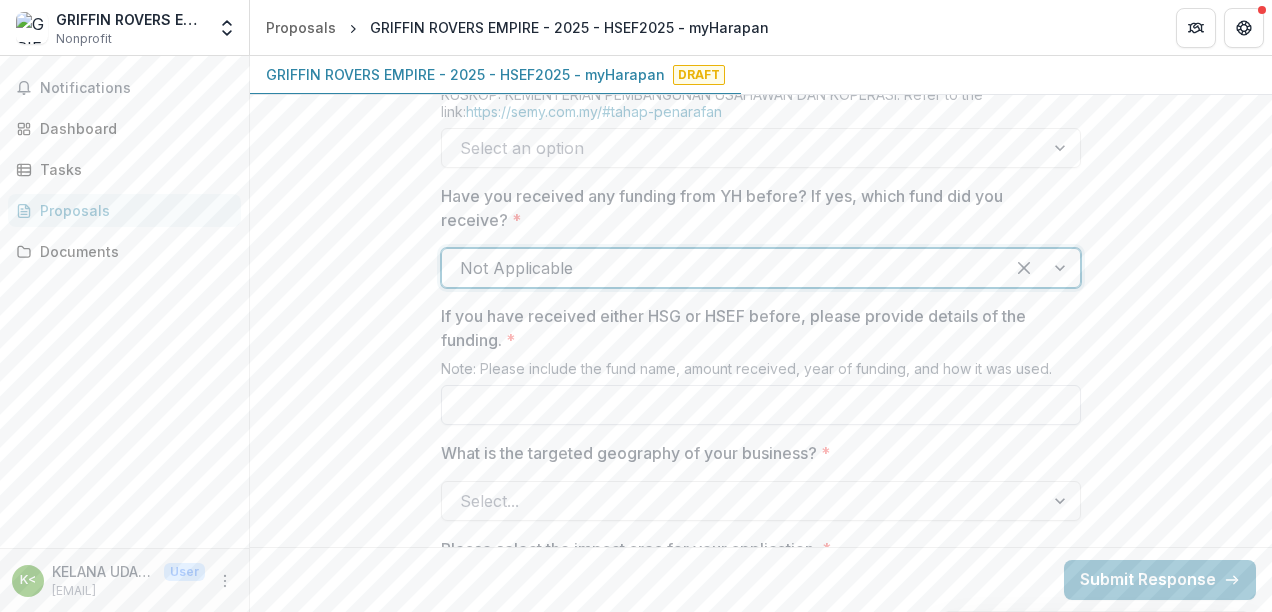 click on "If you have received either HSG or HSEF before, please provide details of the funding. *" at bounding box center (761, 405) 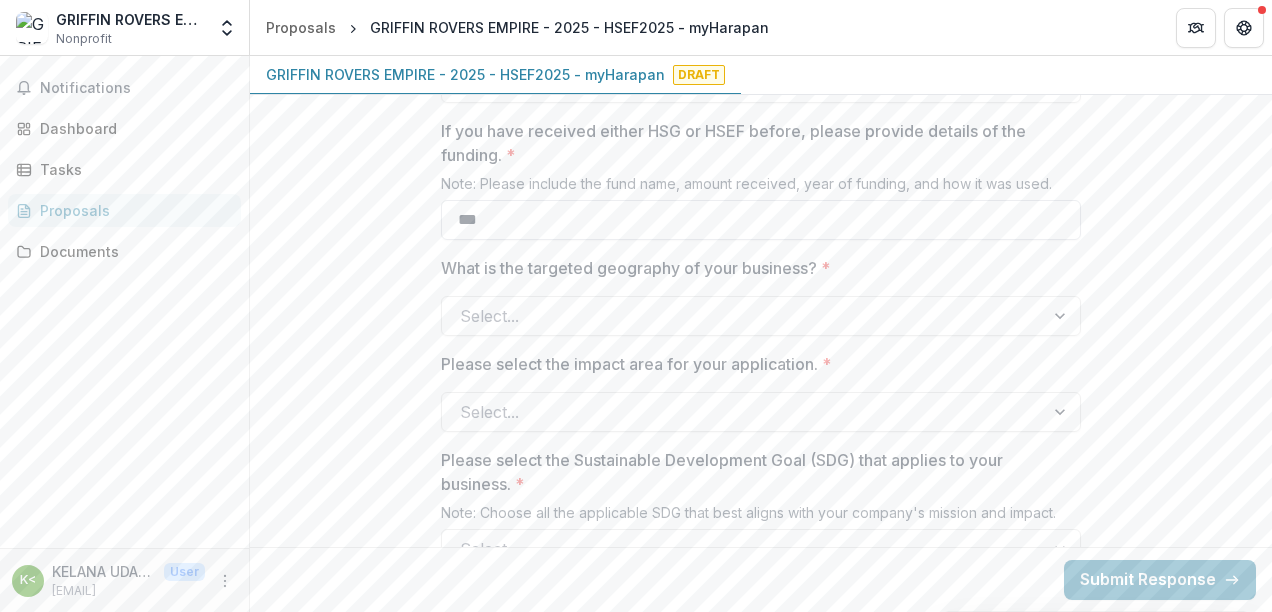 scroll, scrollTop: 1606, scrollLeft: 0, axis: vertical 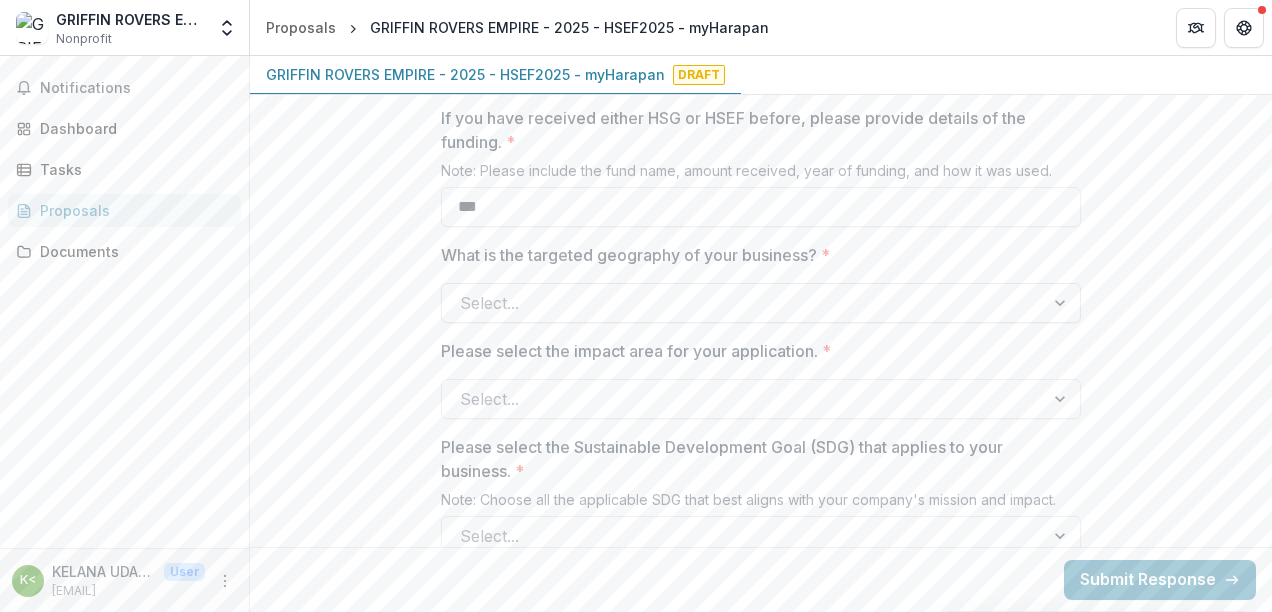 type on "***" 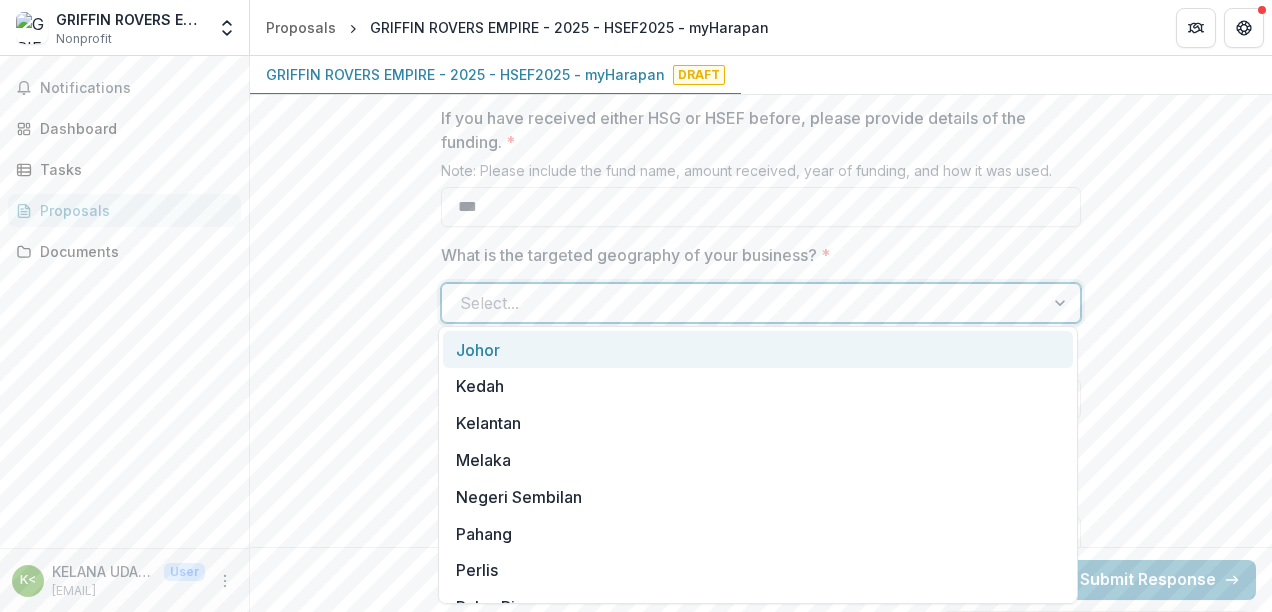 click at bounding box center (743, 303) 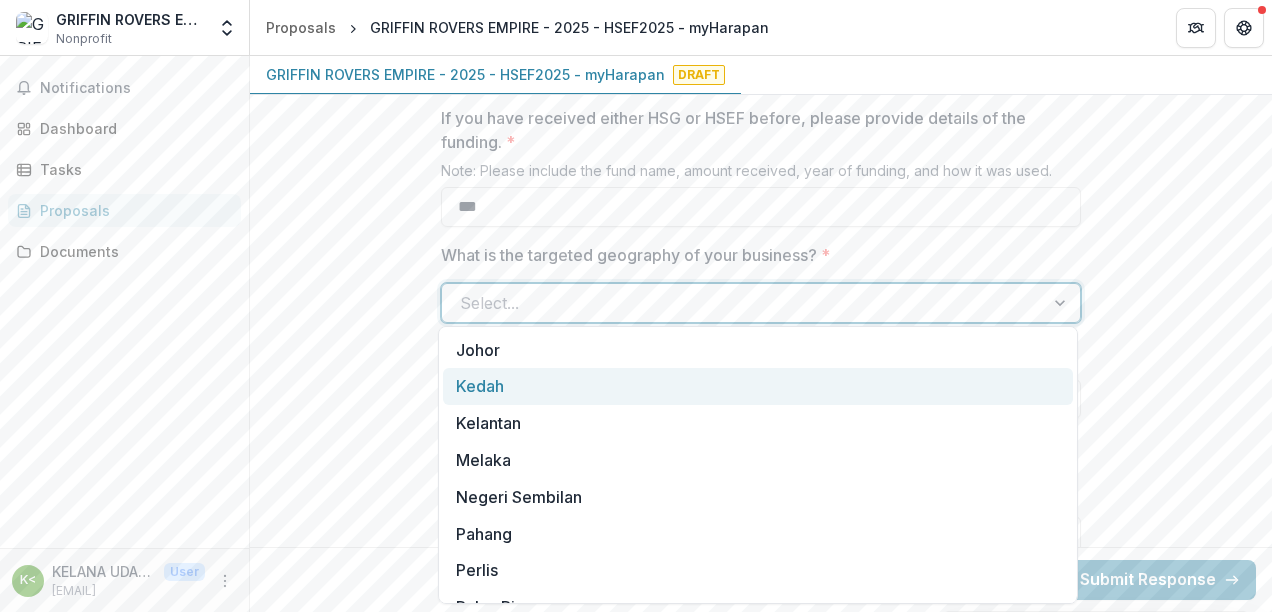 scroll, scrollTop: 320, scrollLeft: 0, axis: vertical 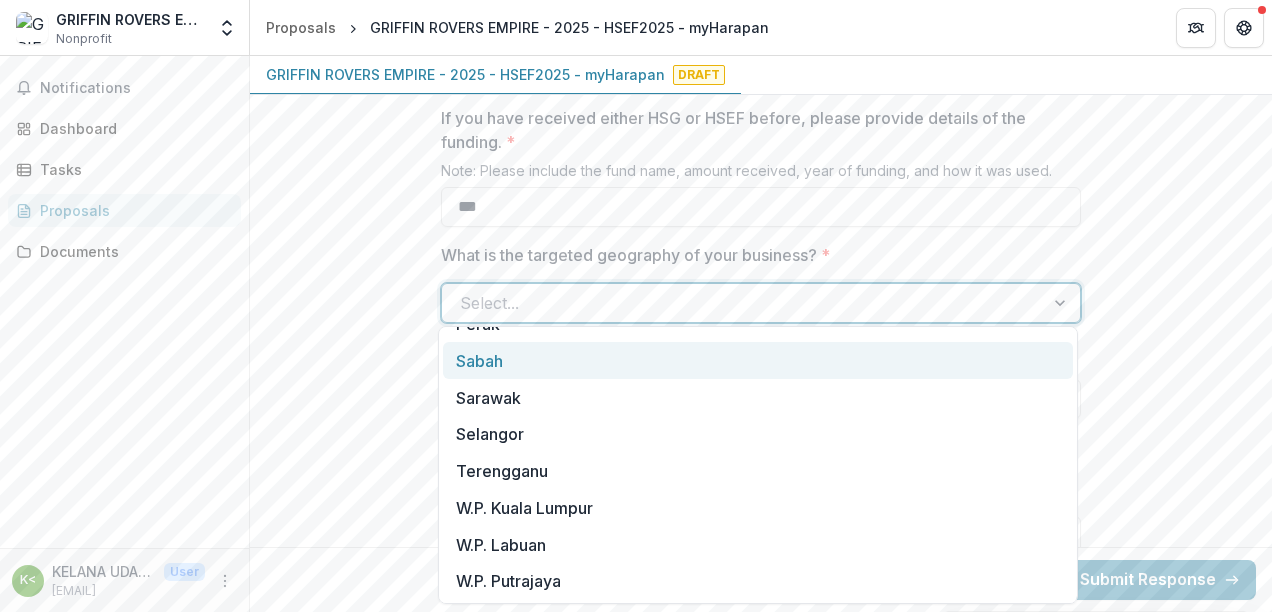 click on "**********" at bounding box center [761, 883] 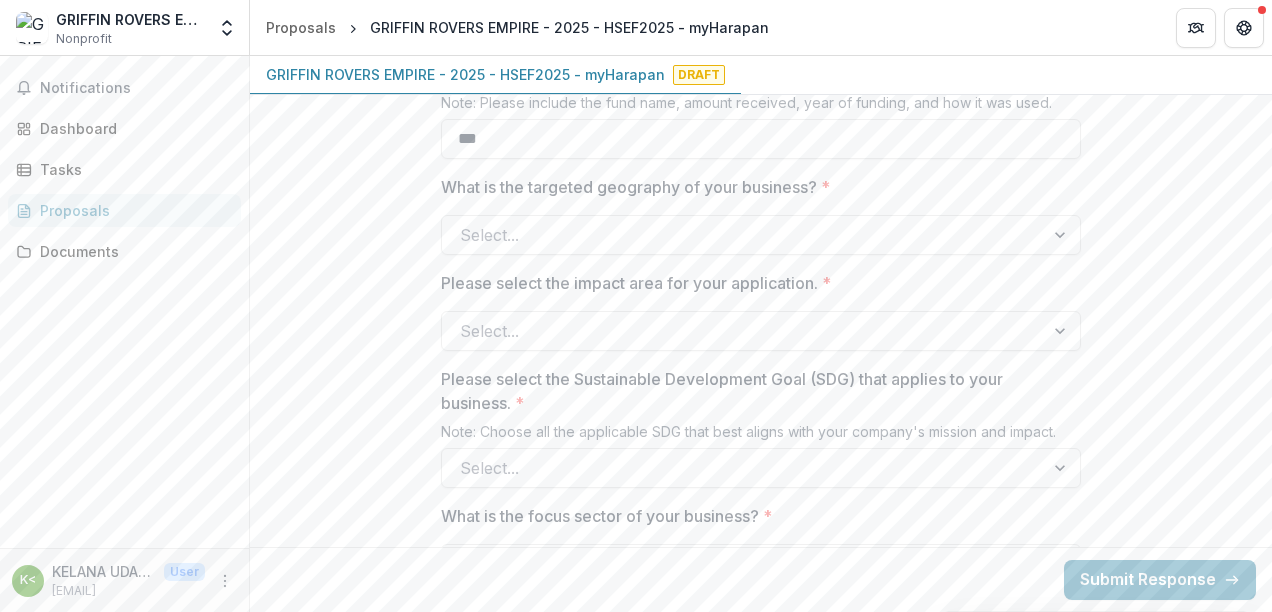 scroll, scrollTop: 1690, scrollLeft: 0, axis: vertical 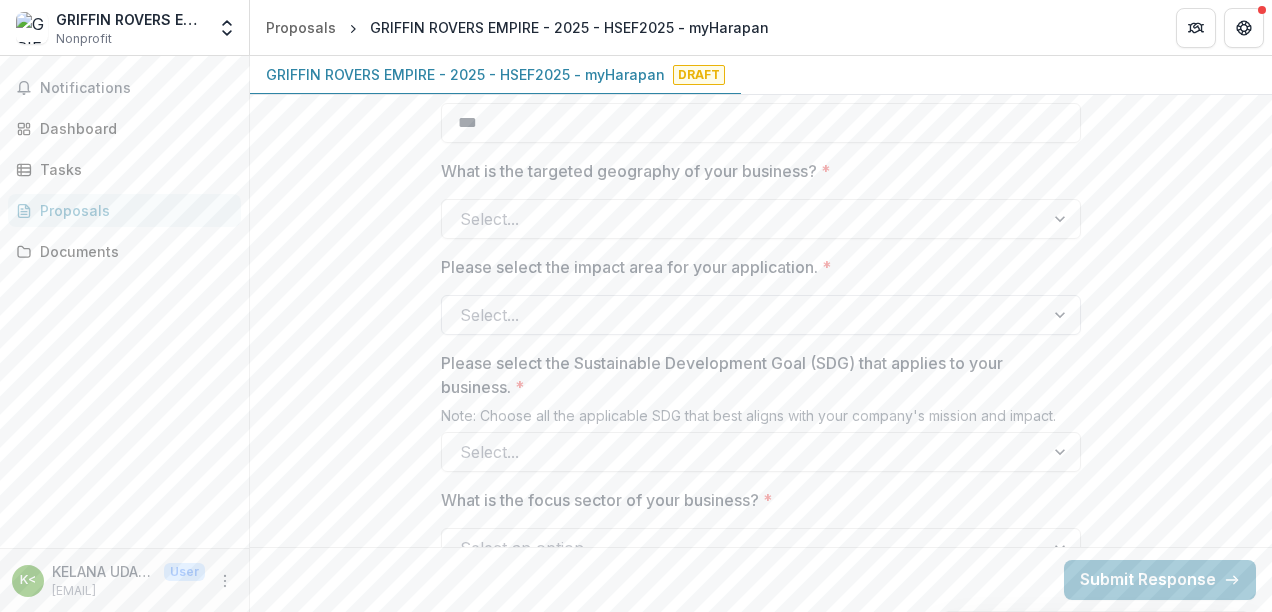 click on "Select..." at bounding box center (761, 315) 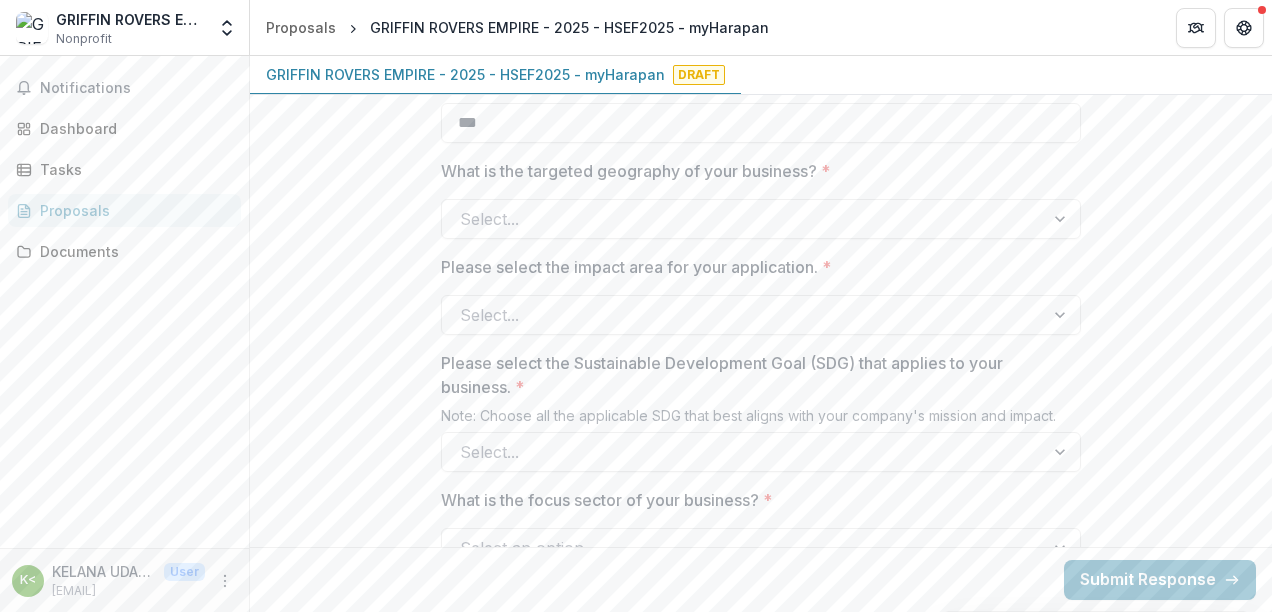 click on "**********" at bounding box center (761, 799) 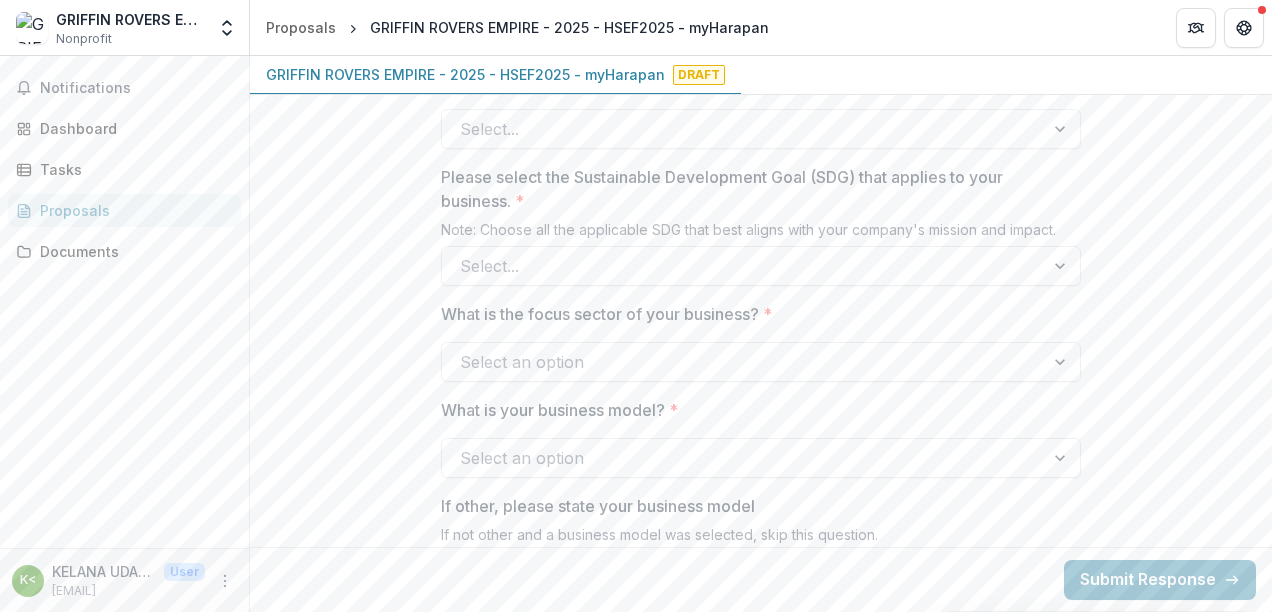 scroll, scrollTop: 1876, scrollLeft: 0, axis: vertical 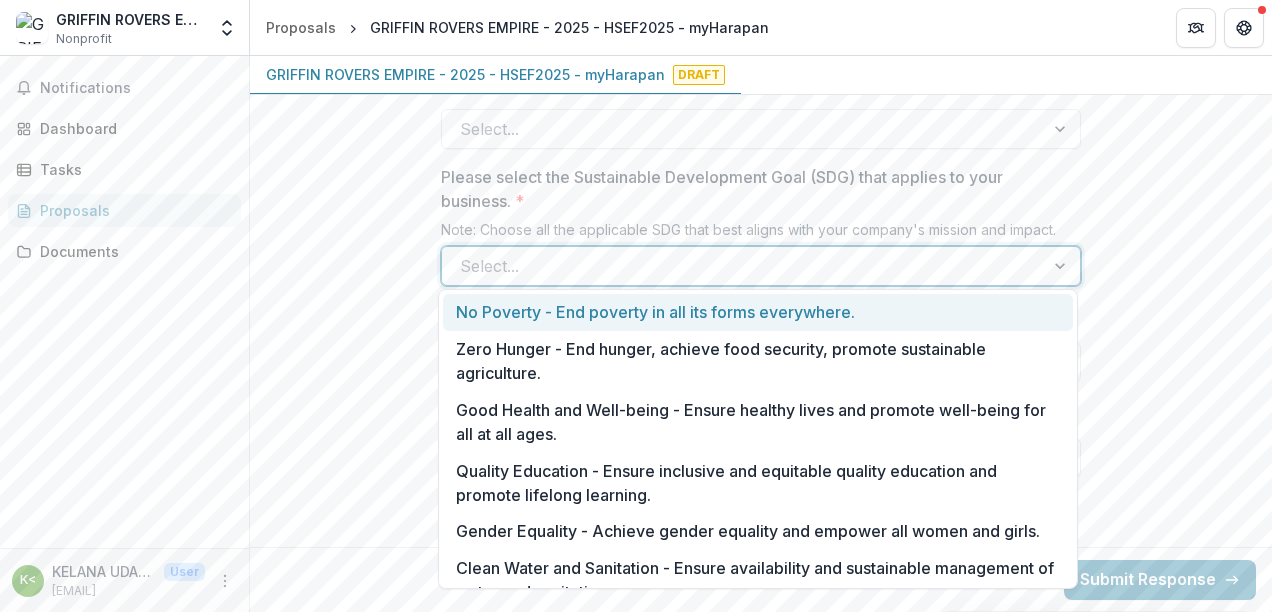 click at bounding box center [743, 266] 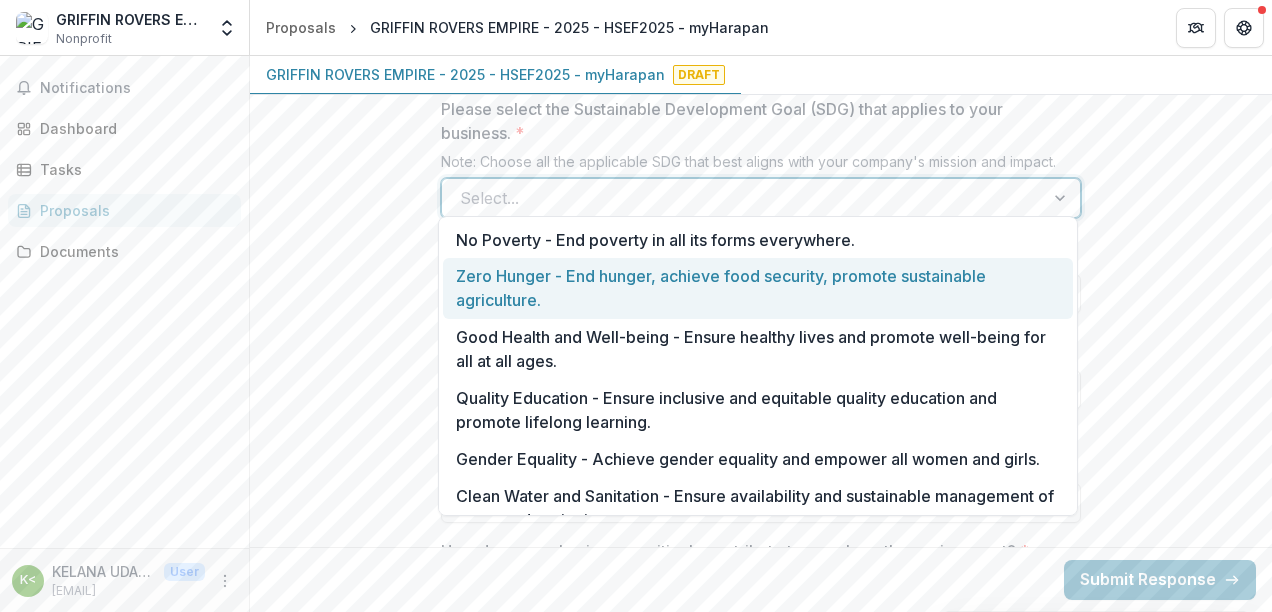 scroll, scrollTop: 1950, scrollLeft: 0, axis: vertical 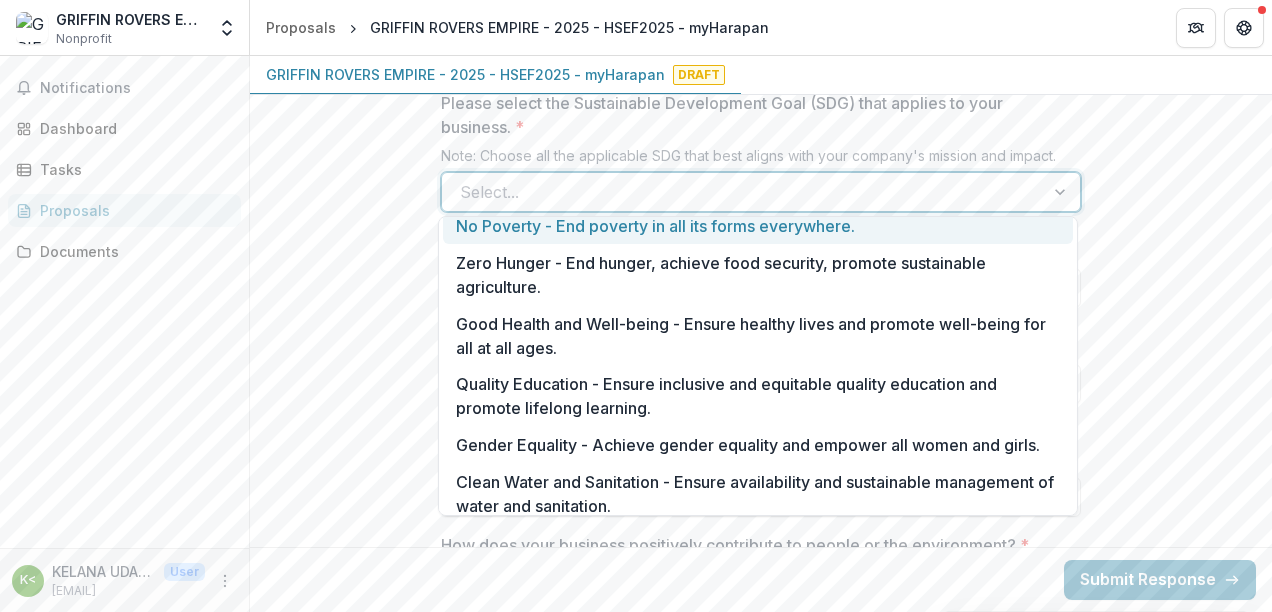 click on "**********" at bounding box center [761, 539] 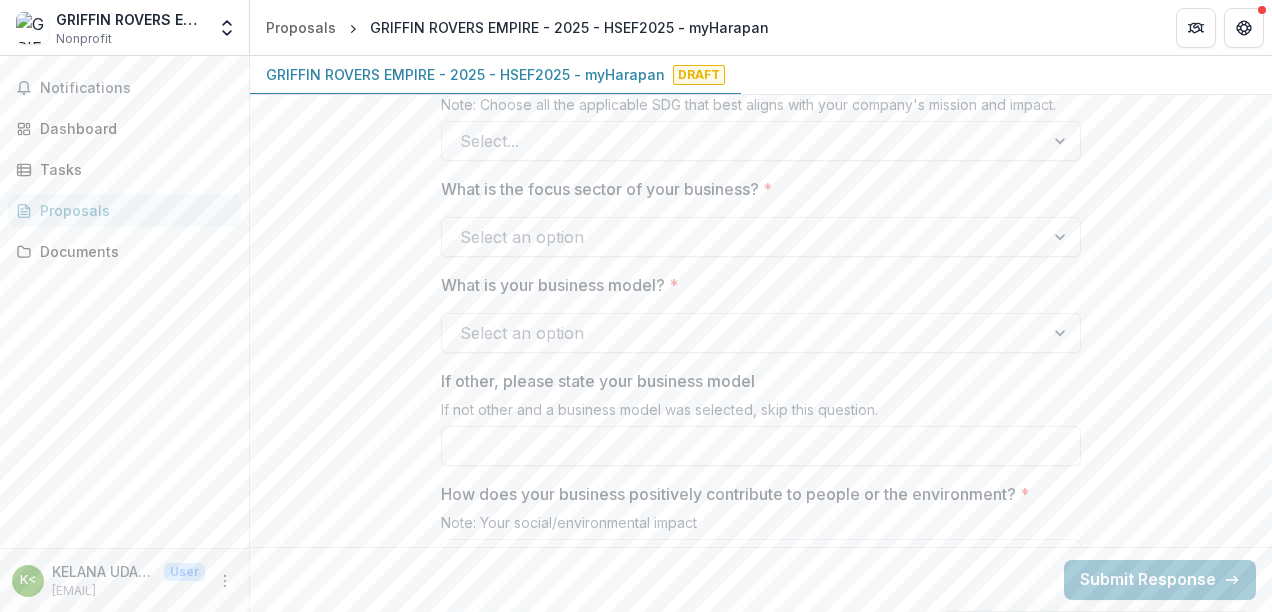 scroll, scrollTop: 2012, scrollLeft: 0, axis: vertical 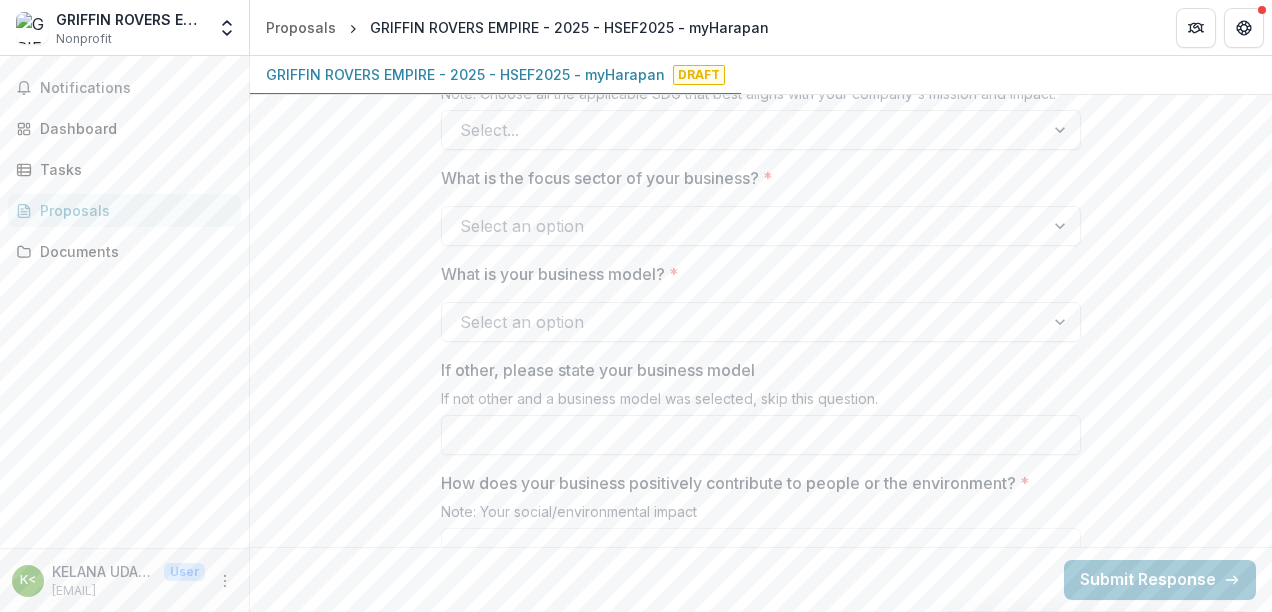 click at bounding box center [743, 226] 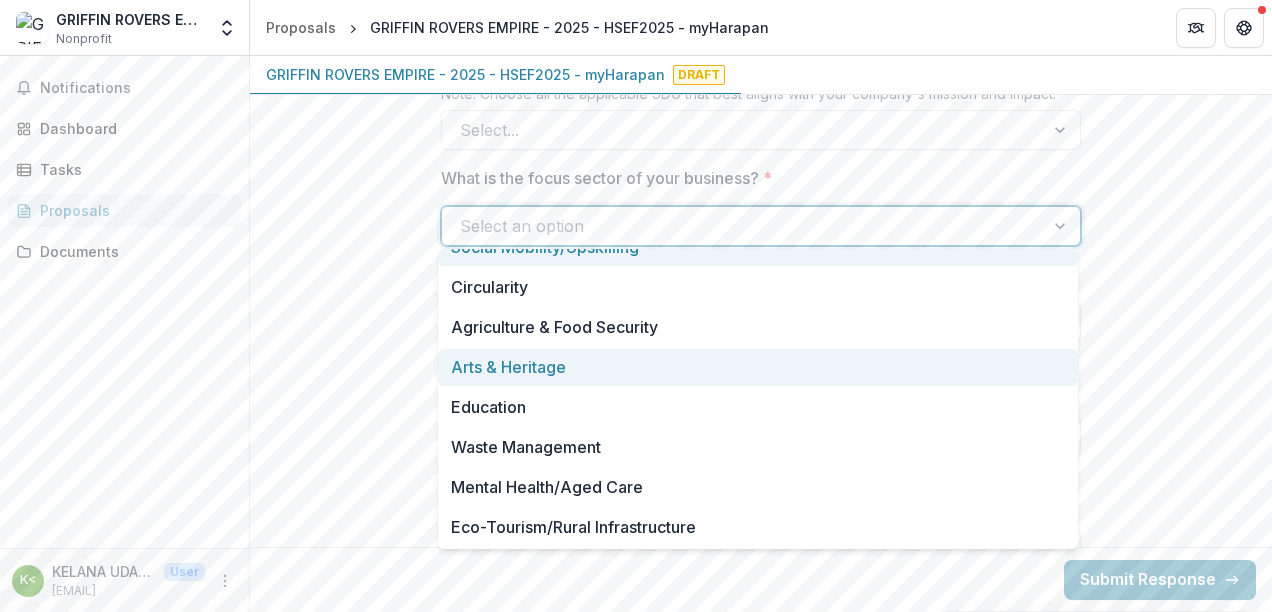 scroll, scrollTop: 0, scrollLeft: 0, axis: both 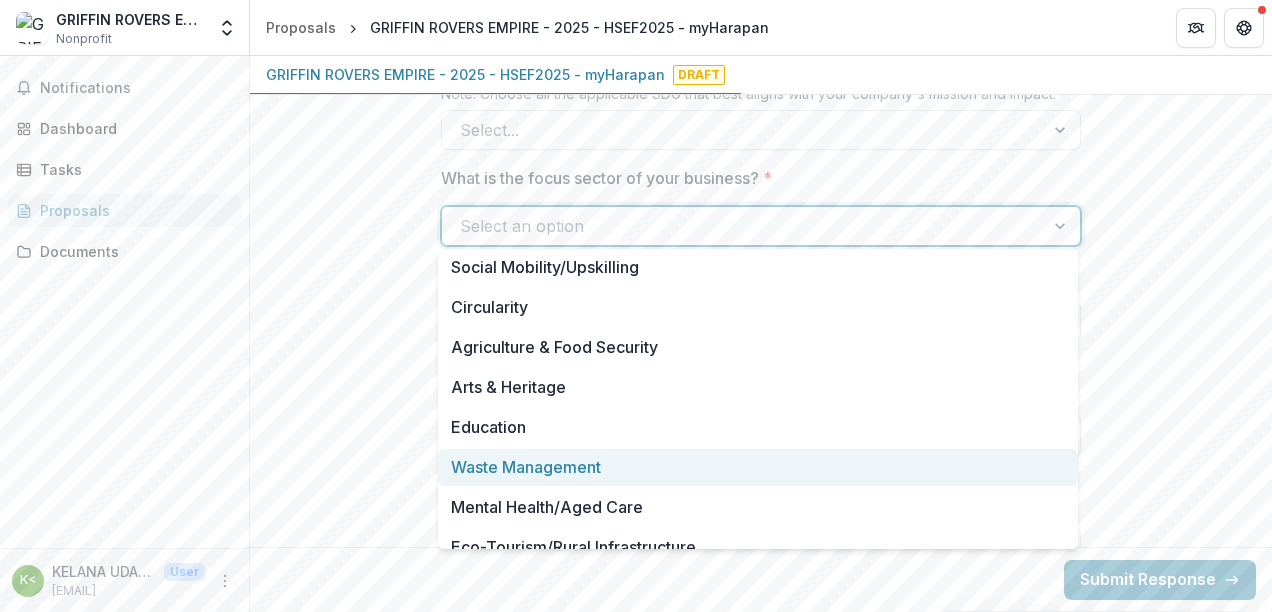 click on "**********" at bounding box center [761, 477] 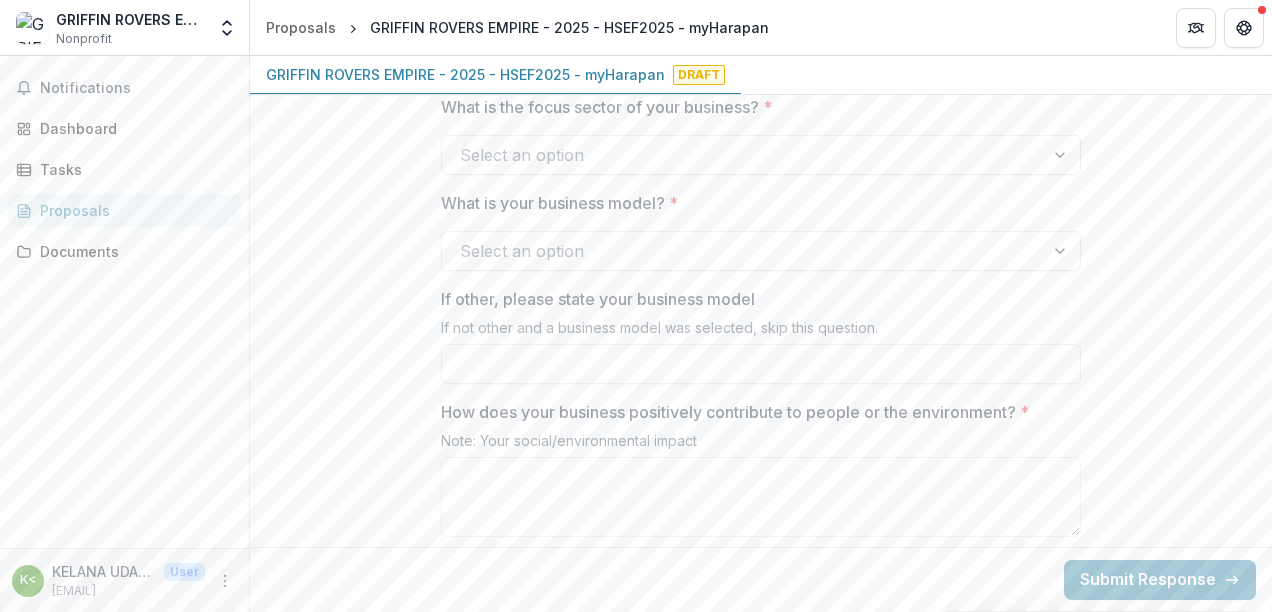 scroll, scrollTop: 2112, scrollLeft: 0, axis: vertical 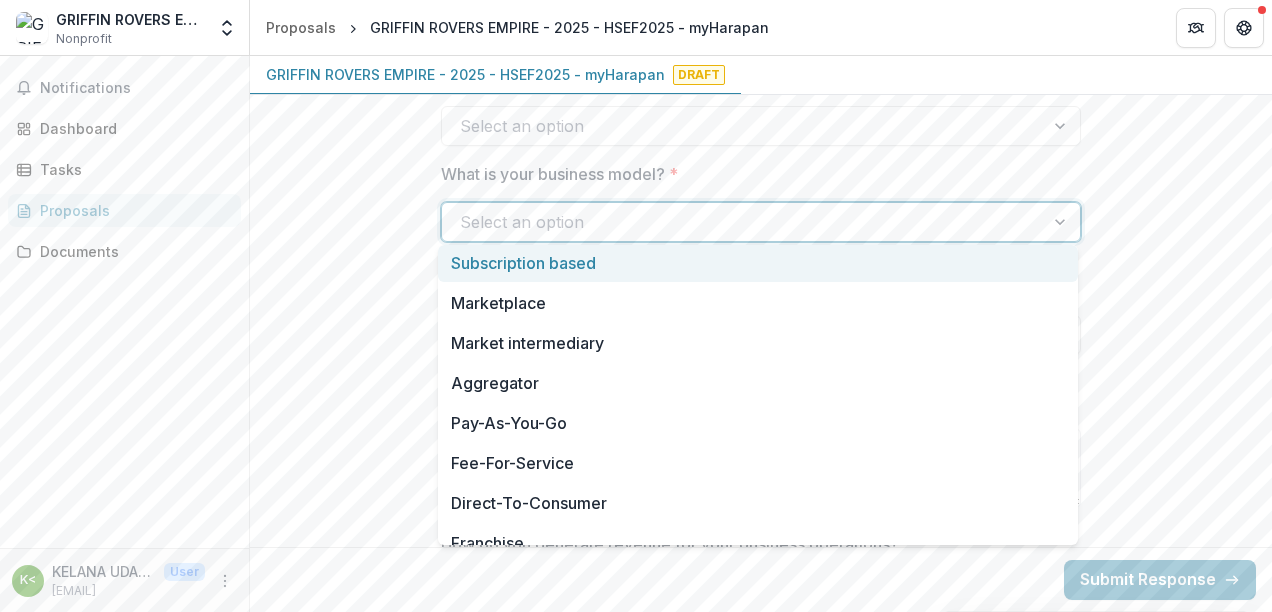 click at bounding box center [743, 222] 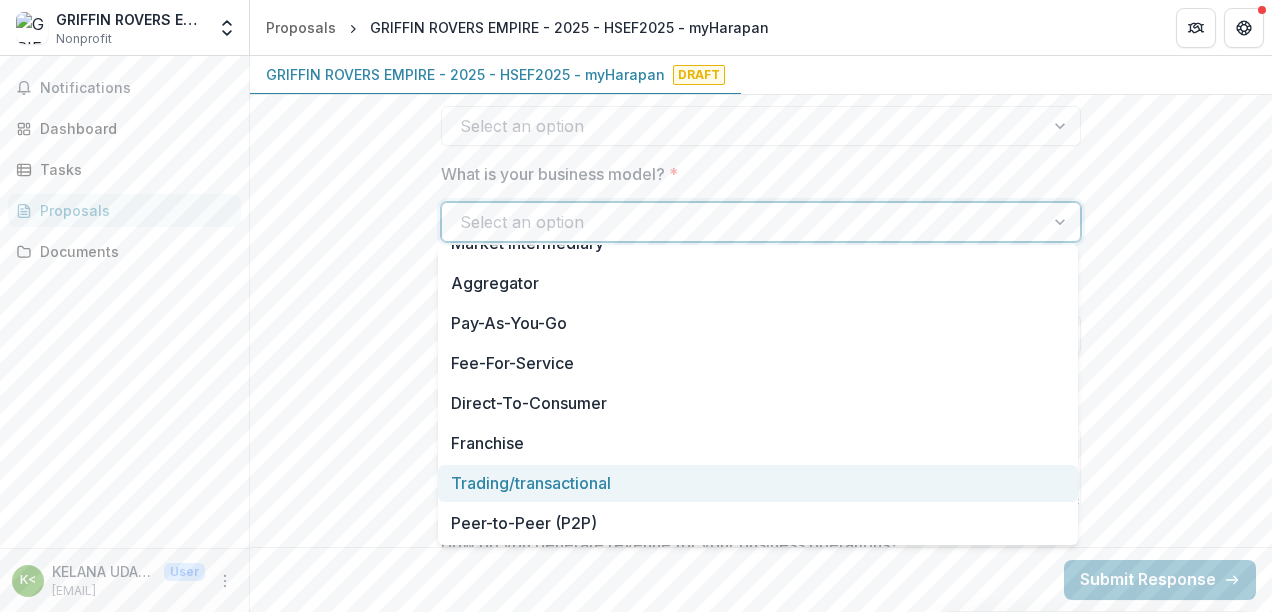 scroll, scrollTop: 0, scrollLeft: 0, axis: both 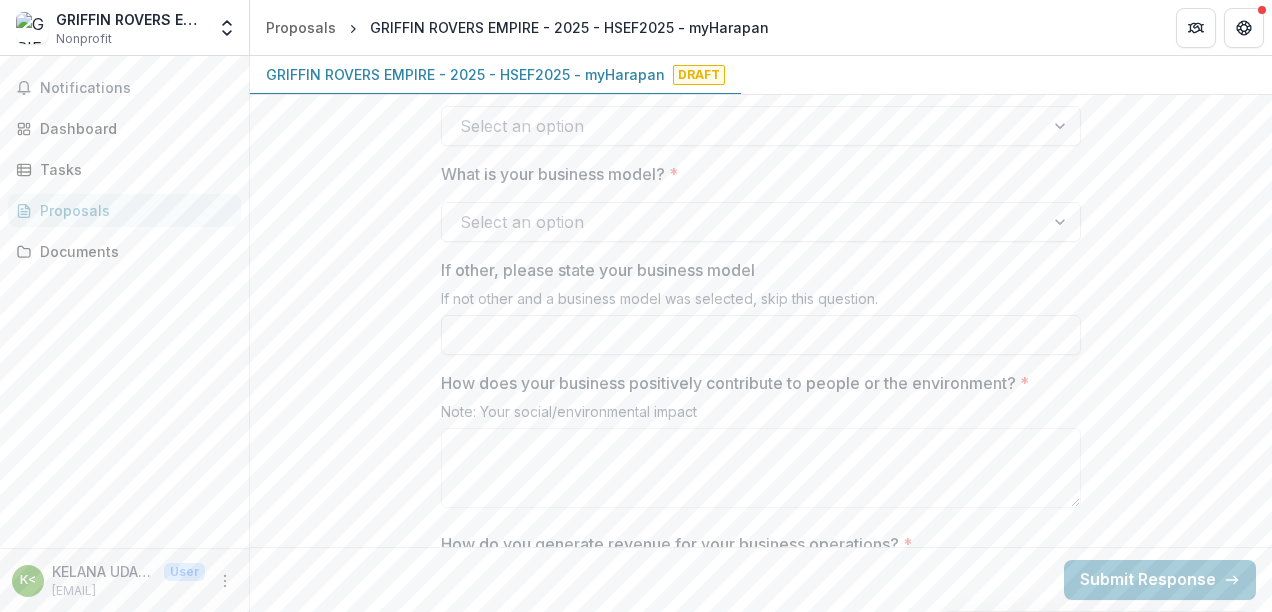 click on "**********" at bounding box center [761, 377] 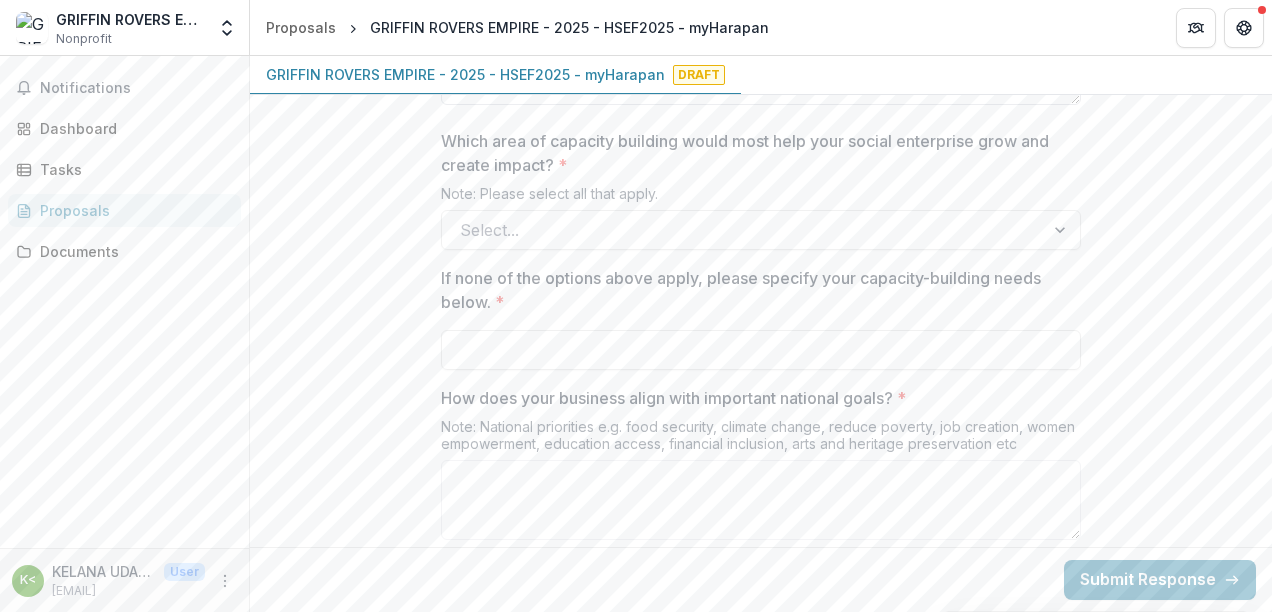 scroll, scrollTop: 3012, scrollLeft: 0, axis: vertical 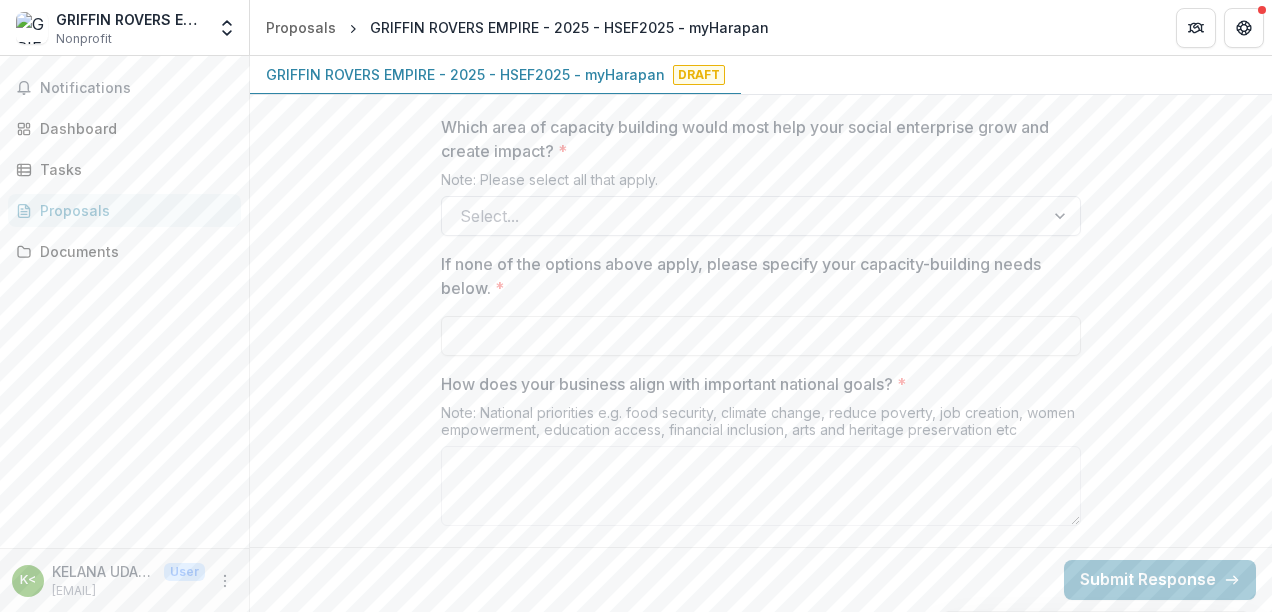 click at bounding box center (743, 216) 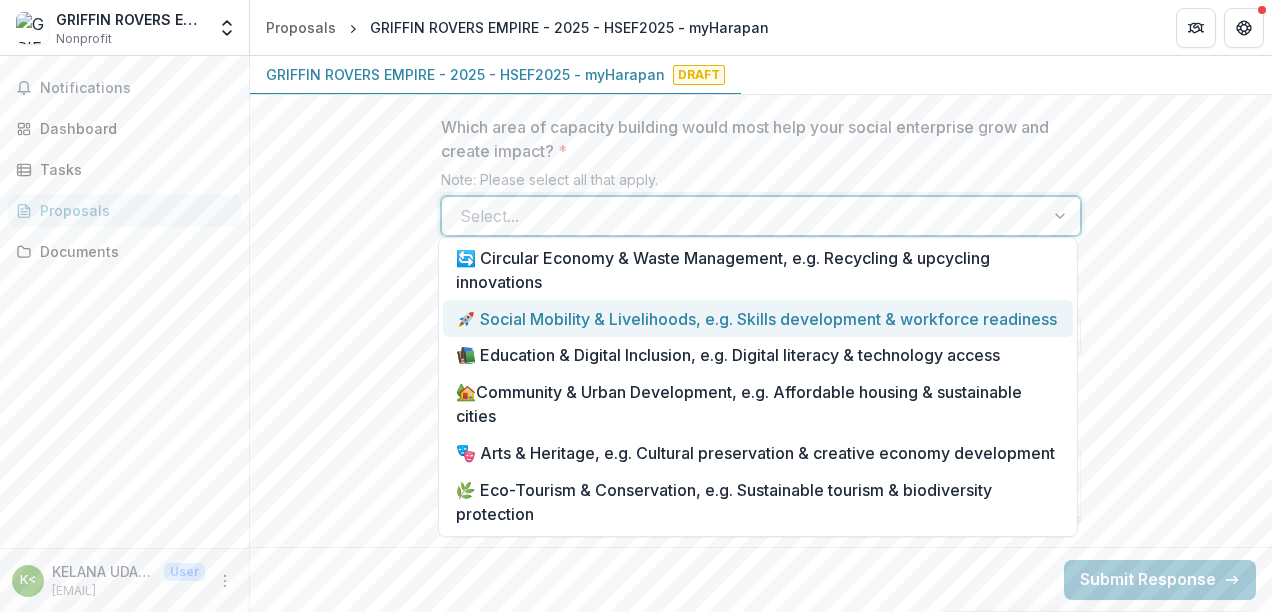scroll, scrollTop: 0, scrollLeft: 0, axis: both 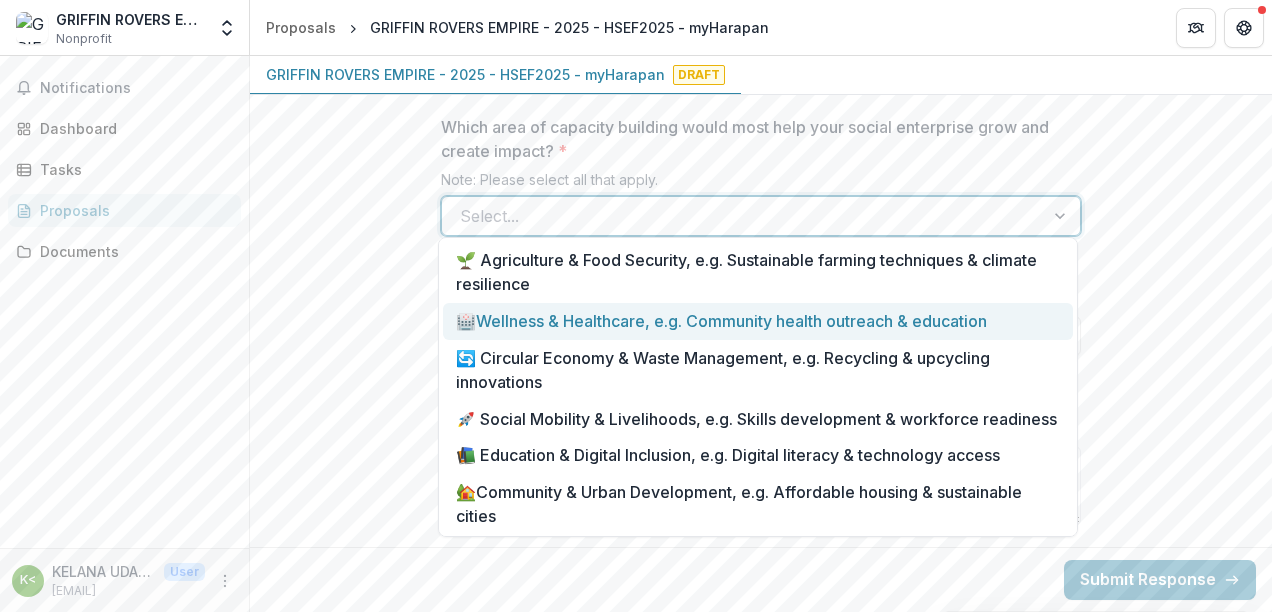 click on "**********" at bounding box center [761, -523] 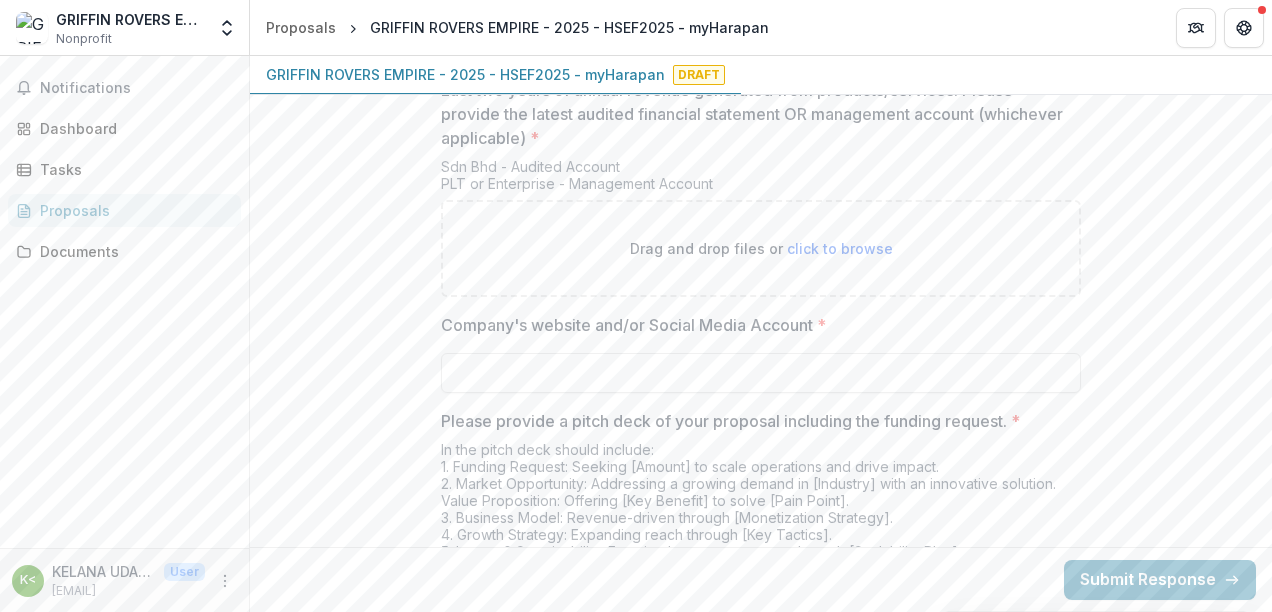 scroll, scrollTop: 3812, scrollLeft: 0, axis: vertical 